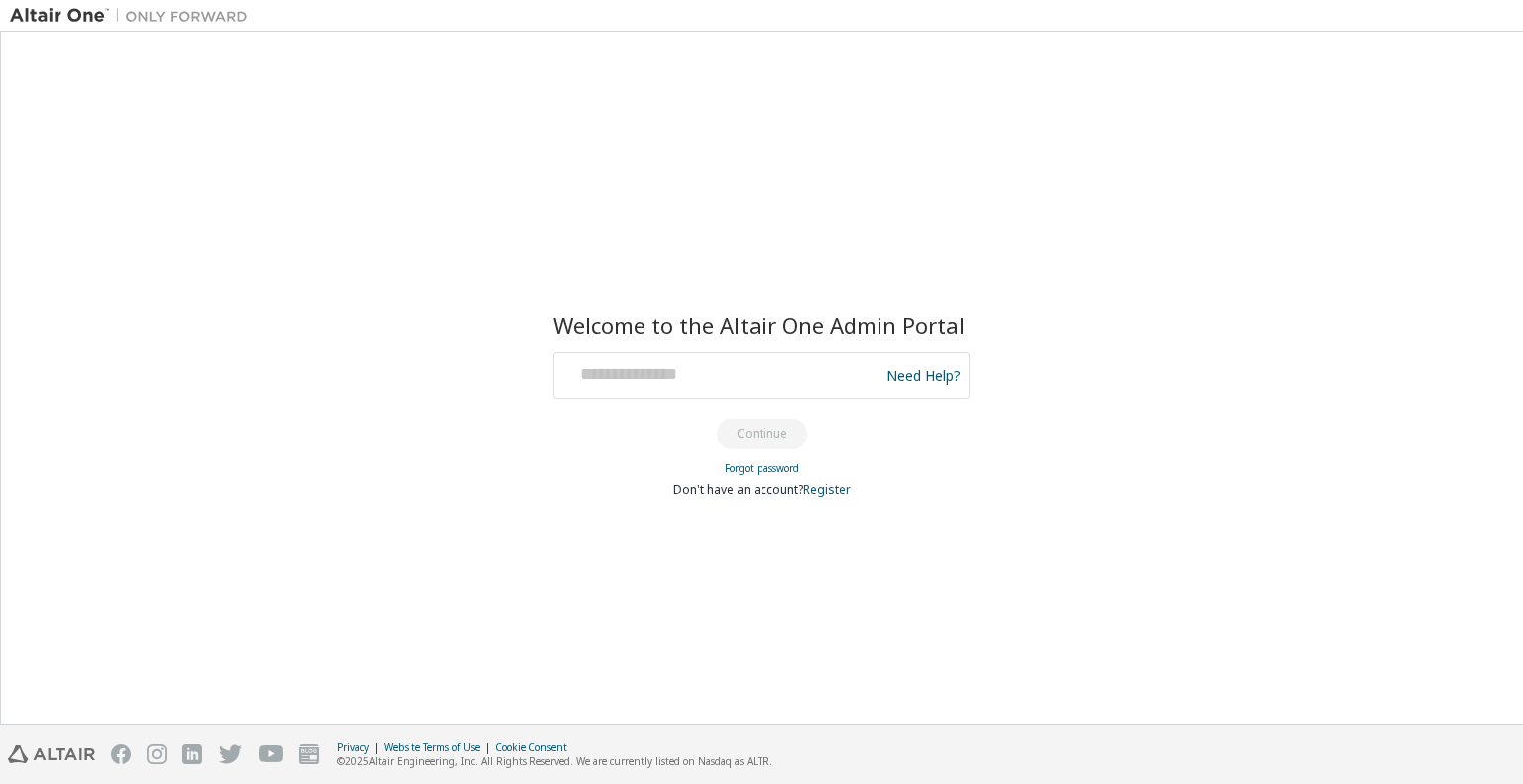 scroll, scrollTop: 0, scrollLeft: 0, axis: both 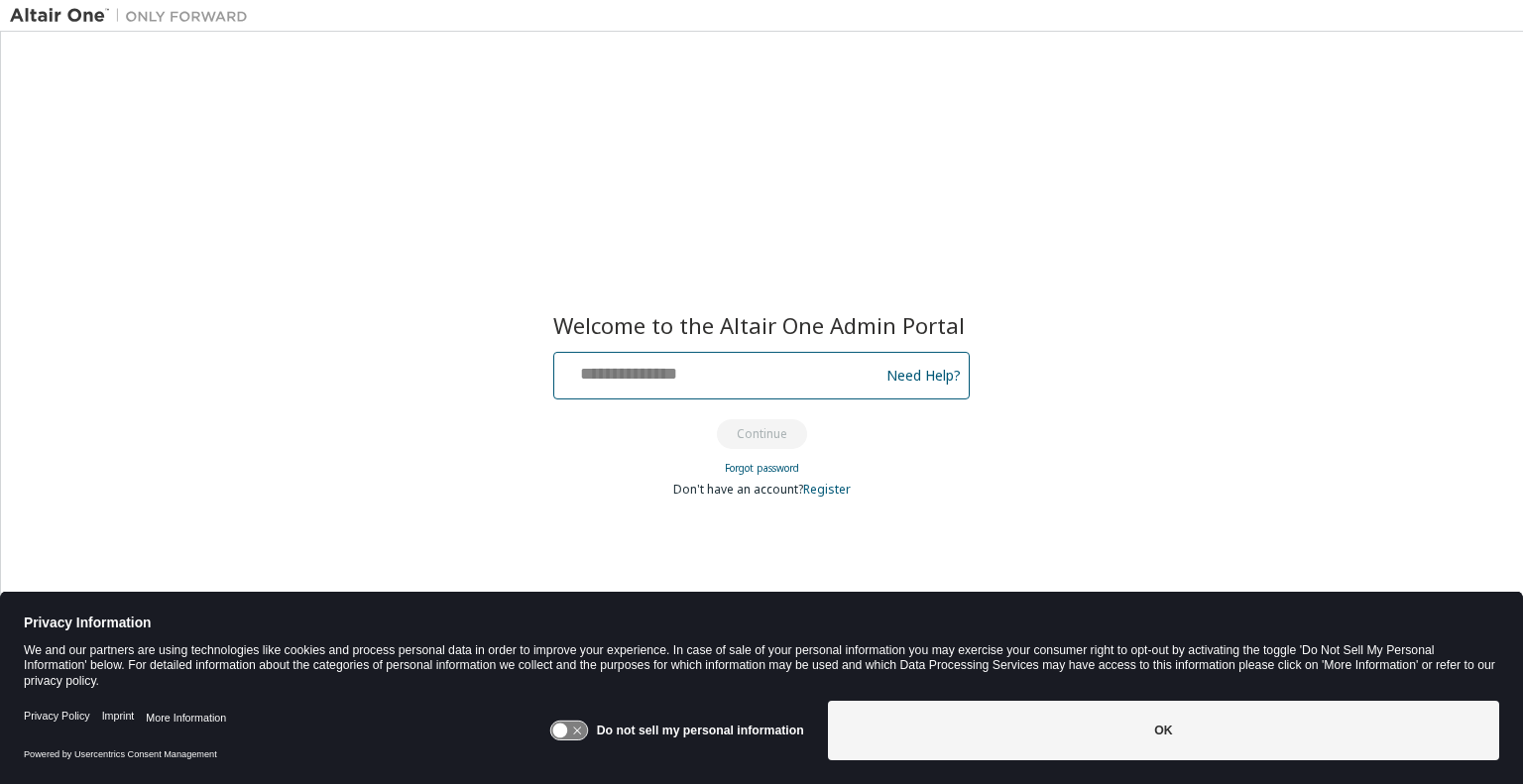 drag, startPoint x: 666, startPoint y: 372, endPoint x: 822, endPoint y: 383, distance: 156.38734 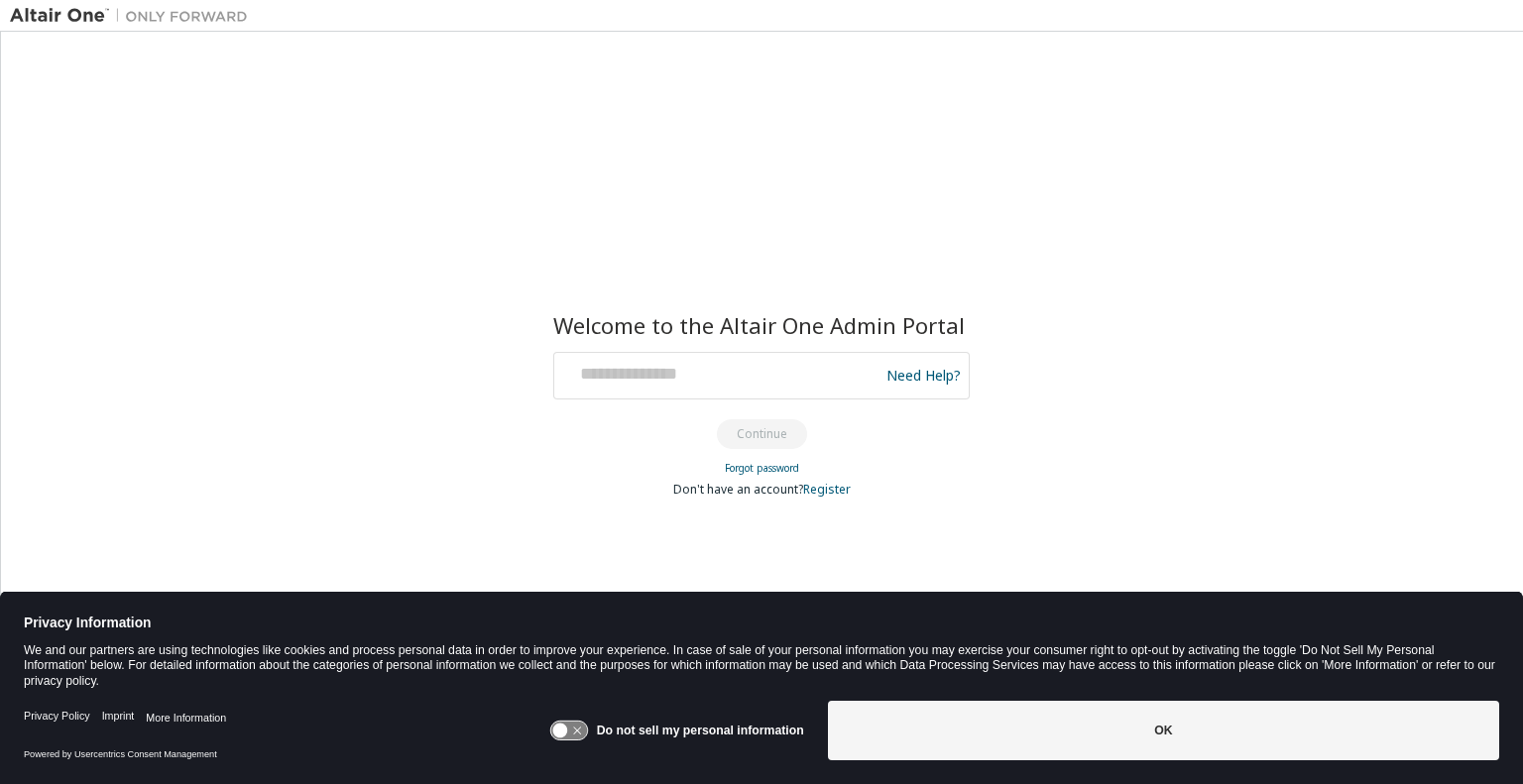 click on "Welcome to the Altair One Admin Portal Need Help? Please make sure that you provide your Global Login as
email (e.g. @europe.altair.com, @asiapac.altair.com) Please enter a valid e-mail address. Continue Forgot password Don't have an account?  Register" at bounding box center (762, 378) 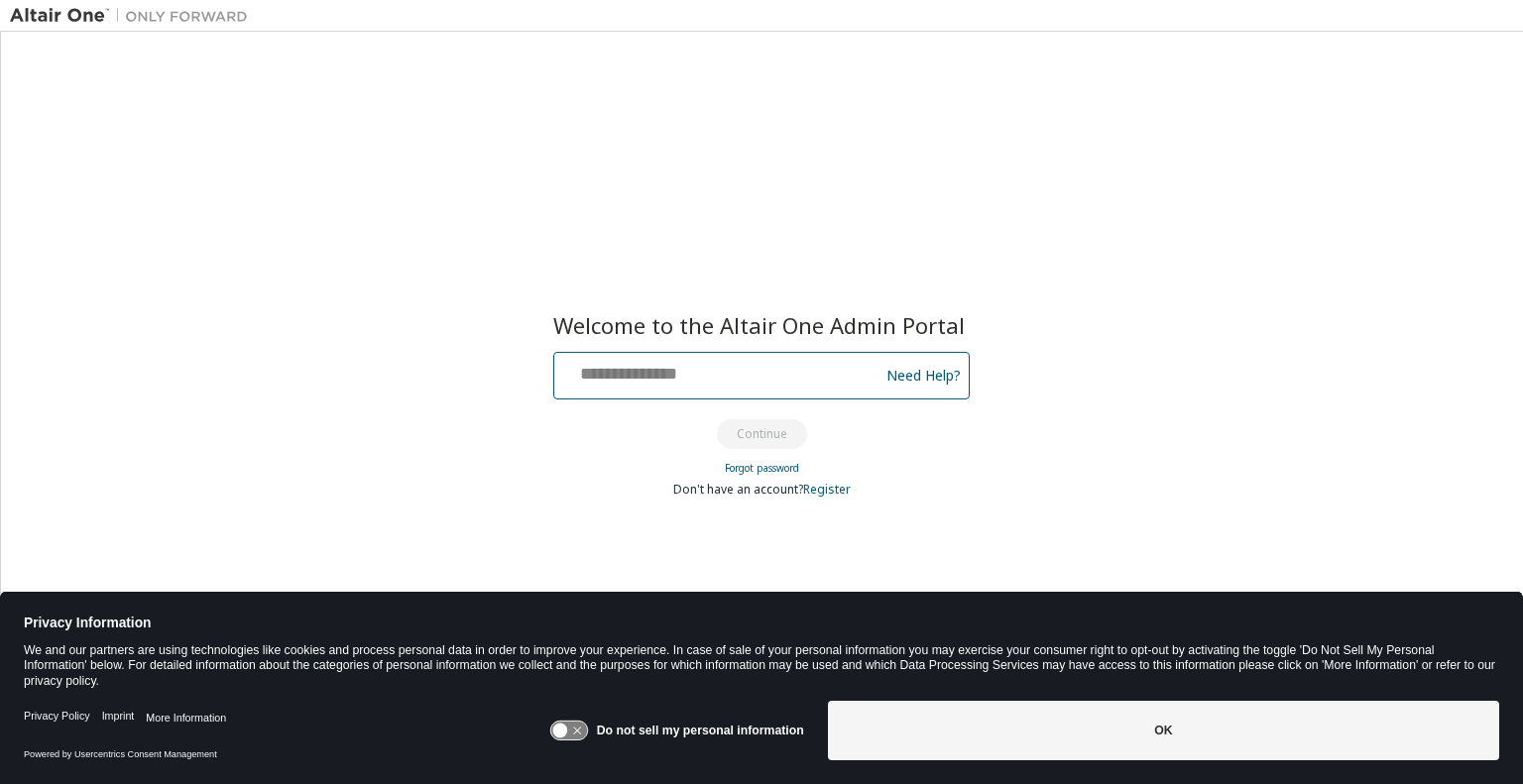 click at bounding box center [719, 371] 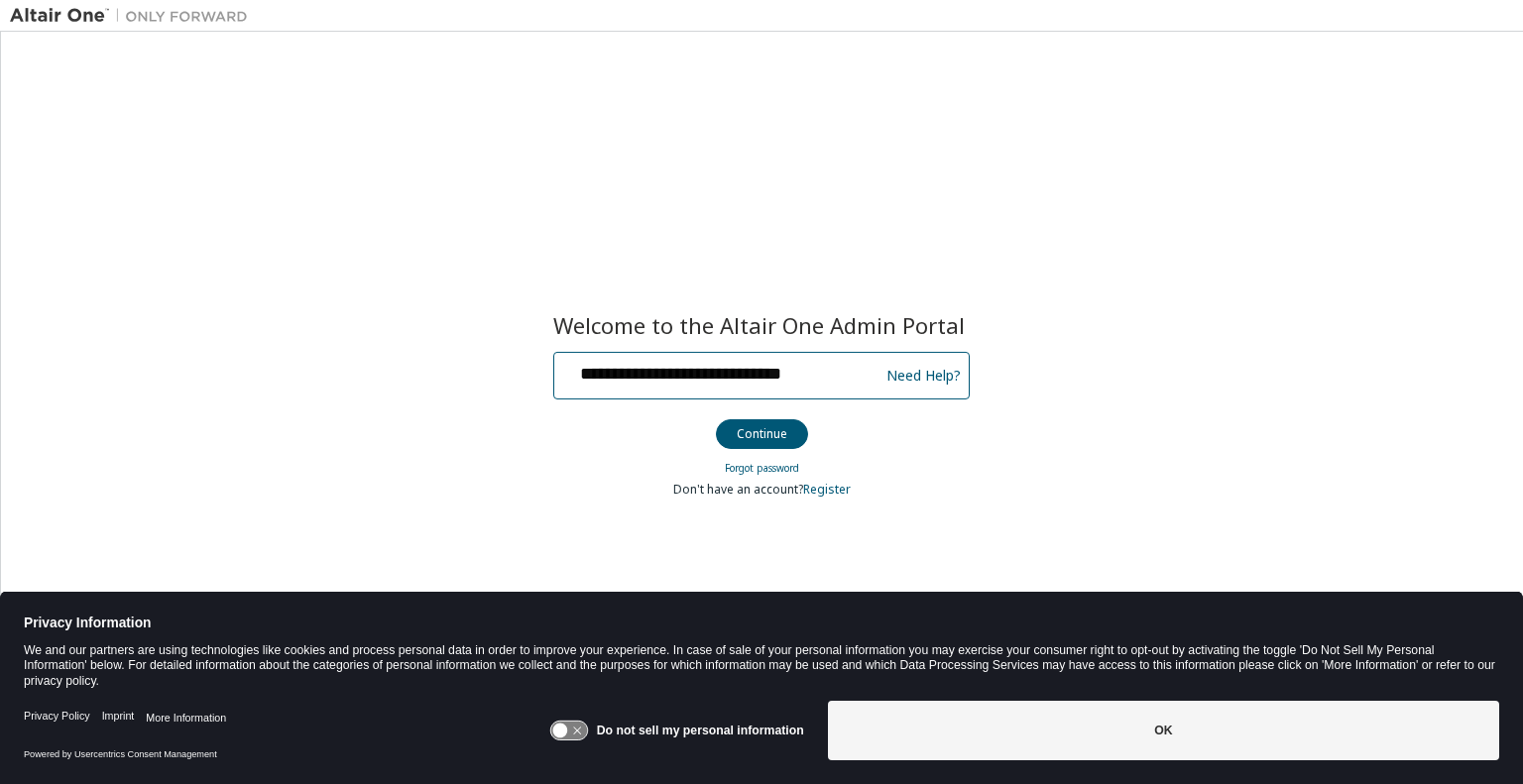 click on "**********" at bounding box center [719, 371] 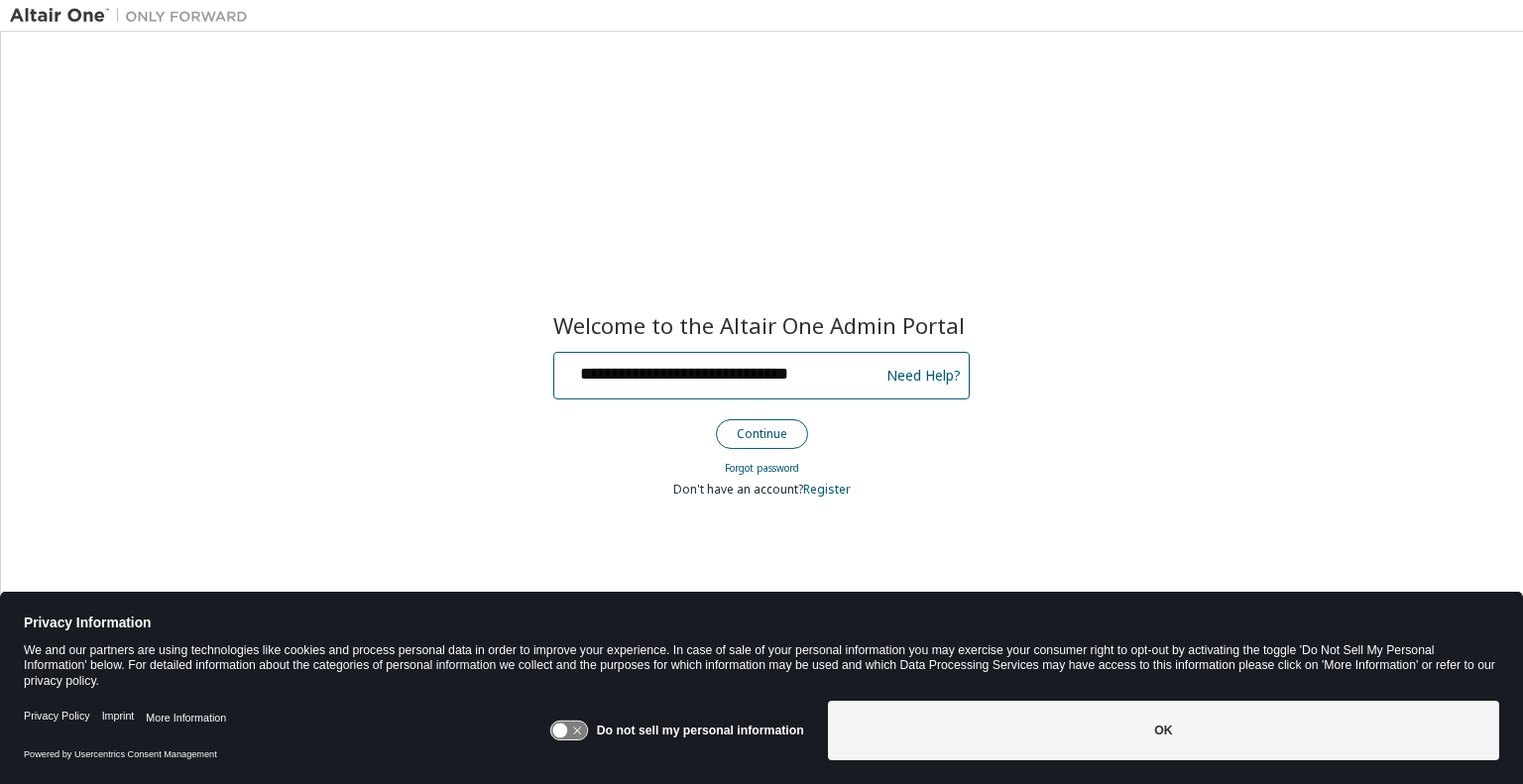 type on "**********" 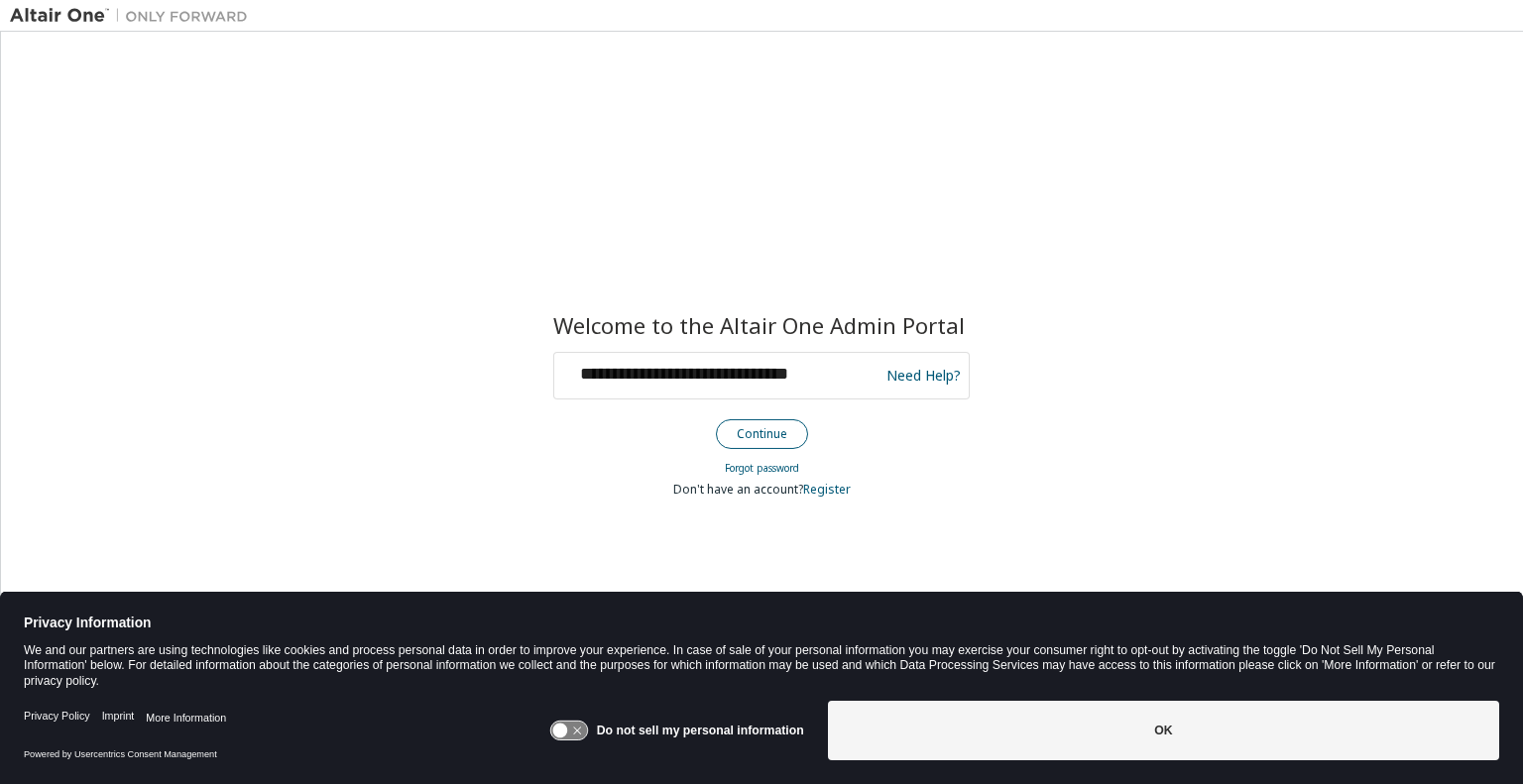 click on "Continue" at bounding box center [762, 434] 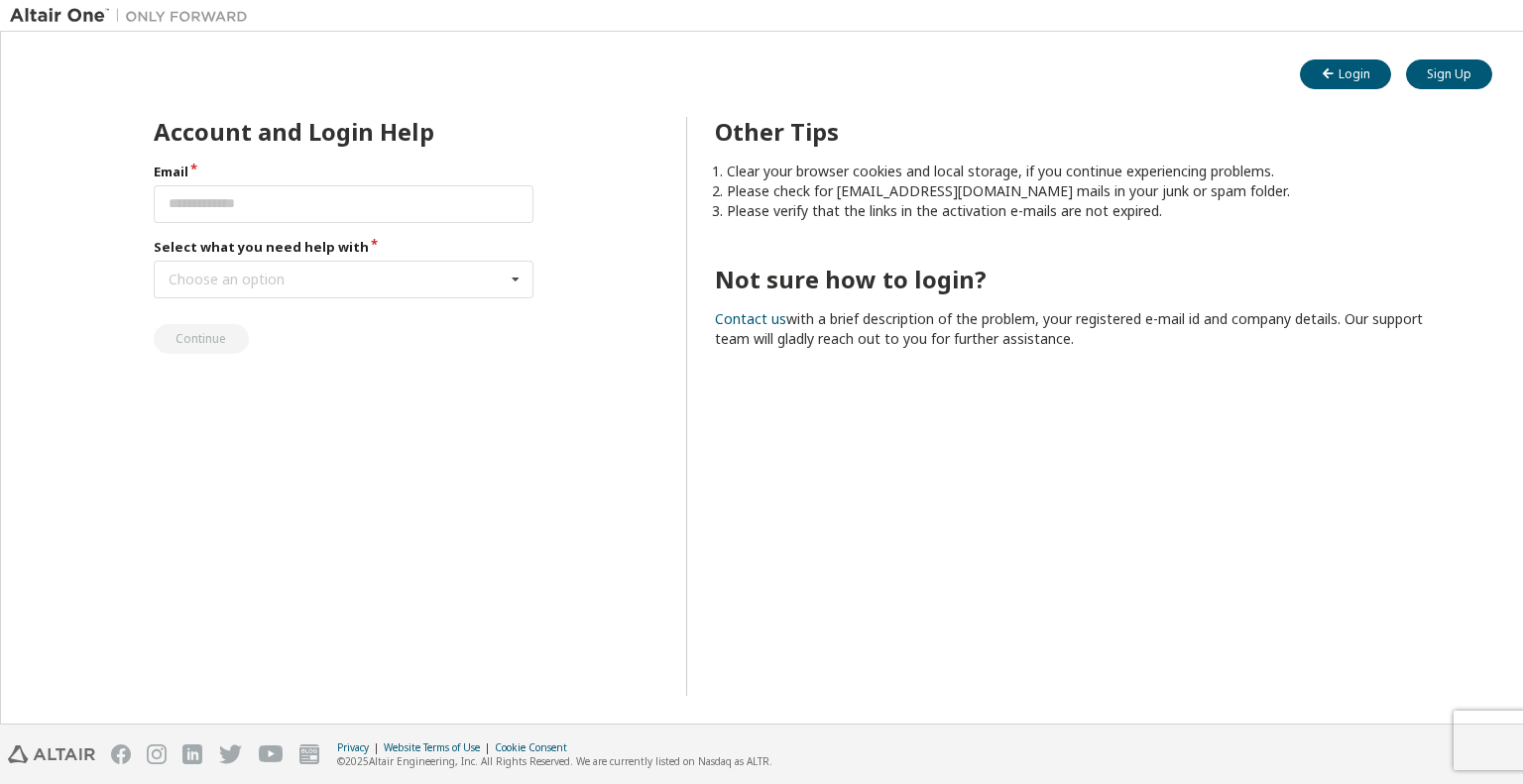 scroll, scrollTop: 0, scrollLeft: 0, axis: both 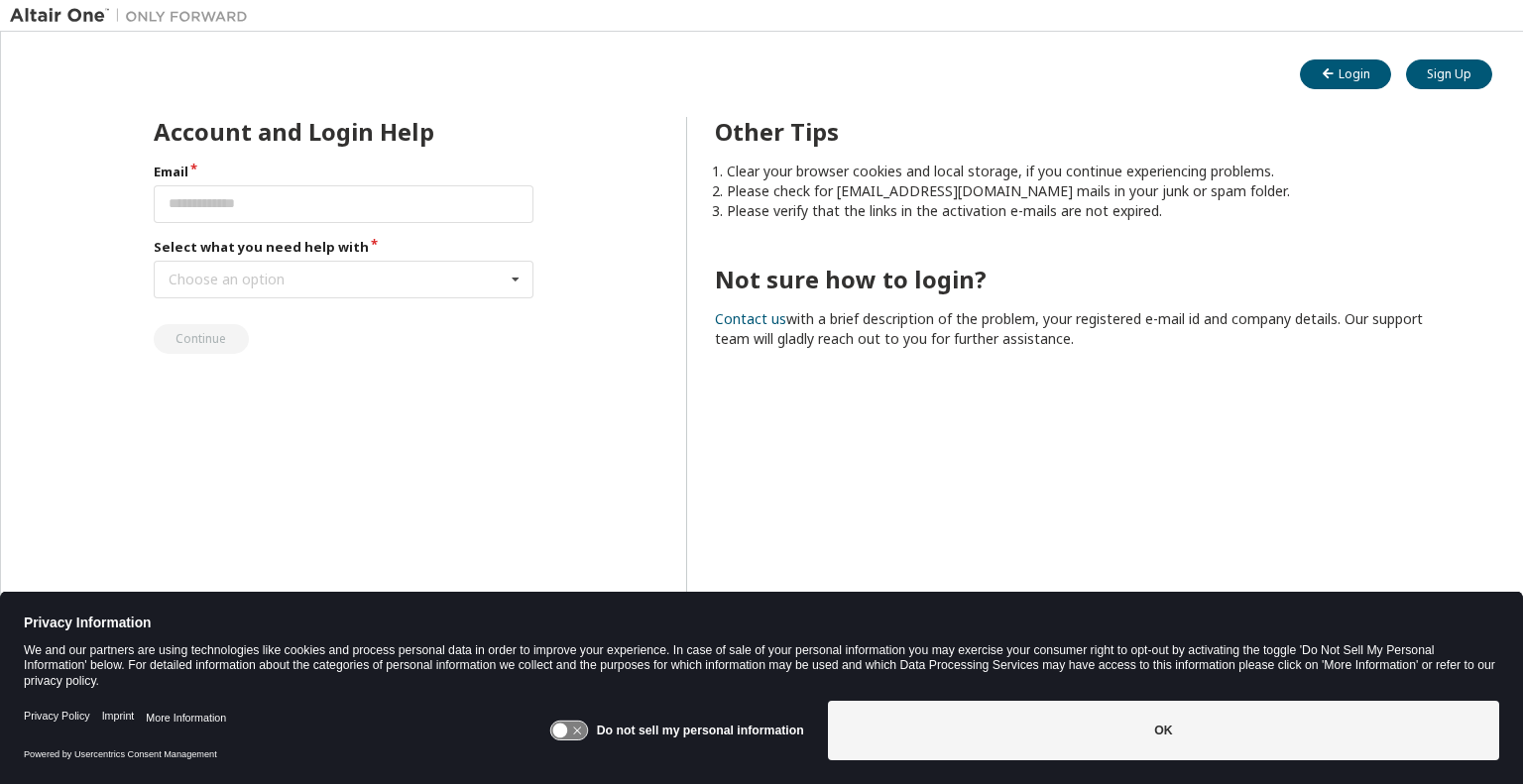 click at bounding box center (344, 204) 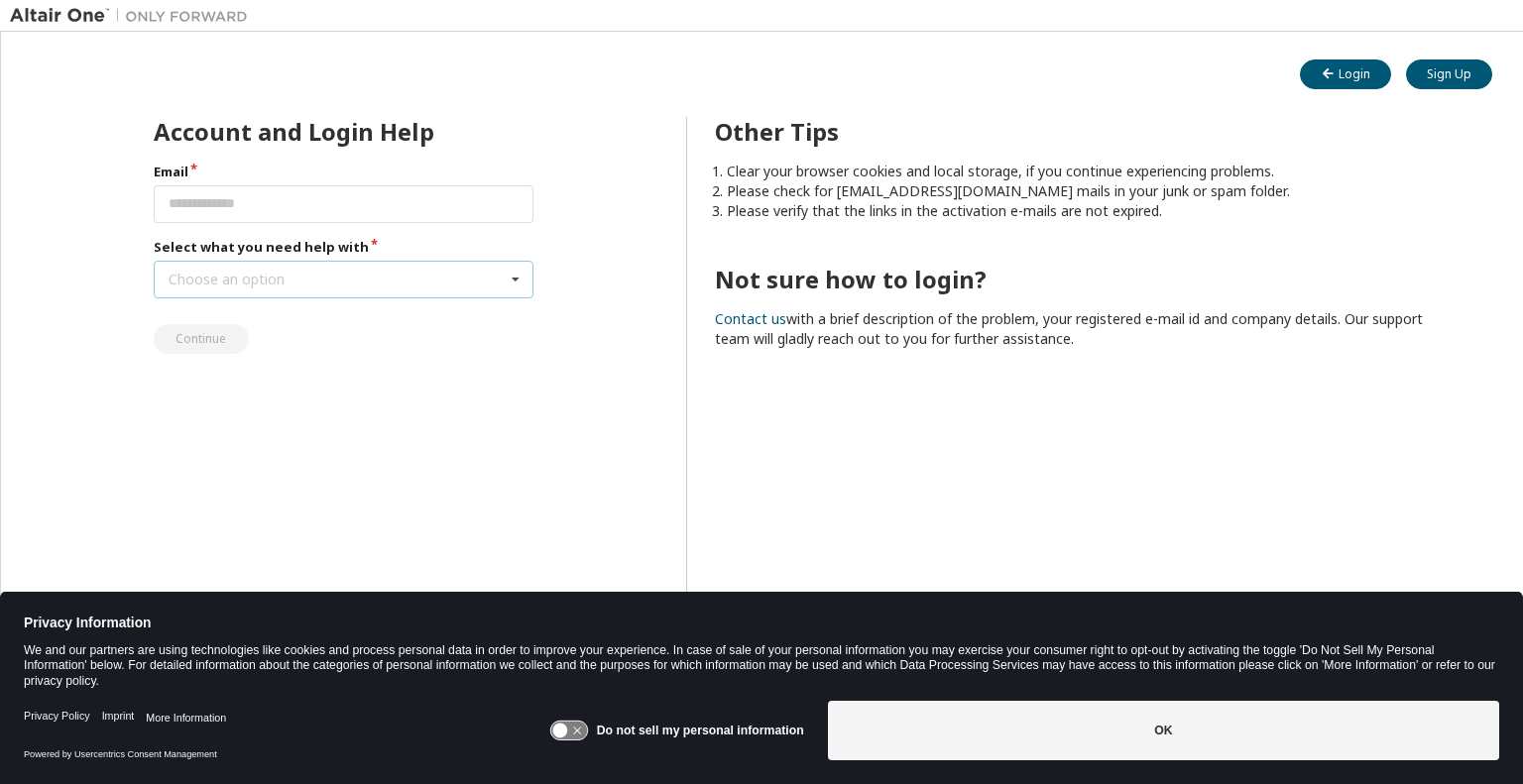 click on "Choose an option" at bounding box center (226, 280) 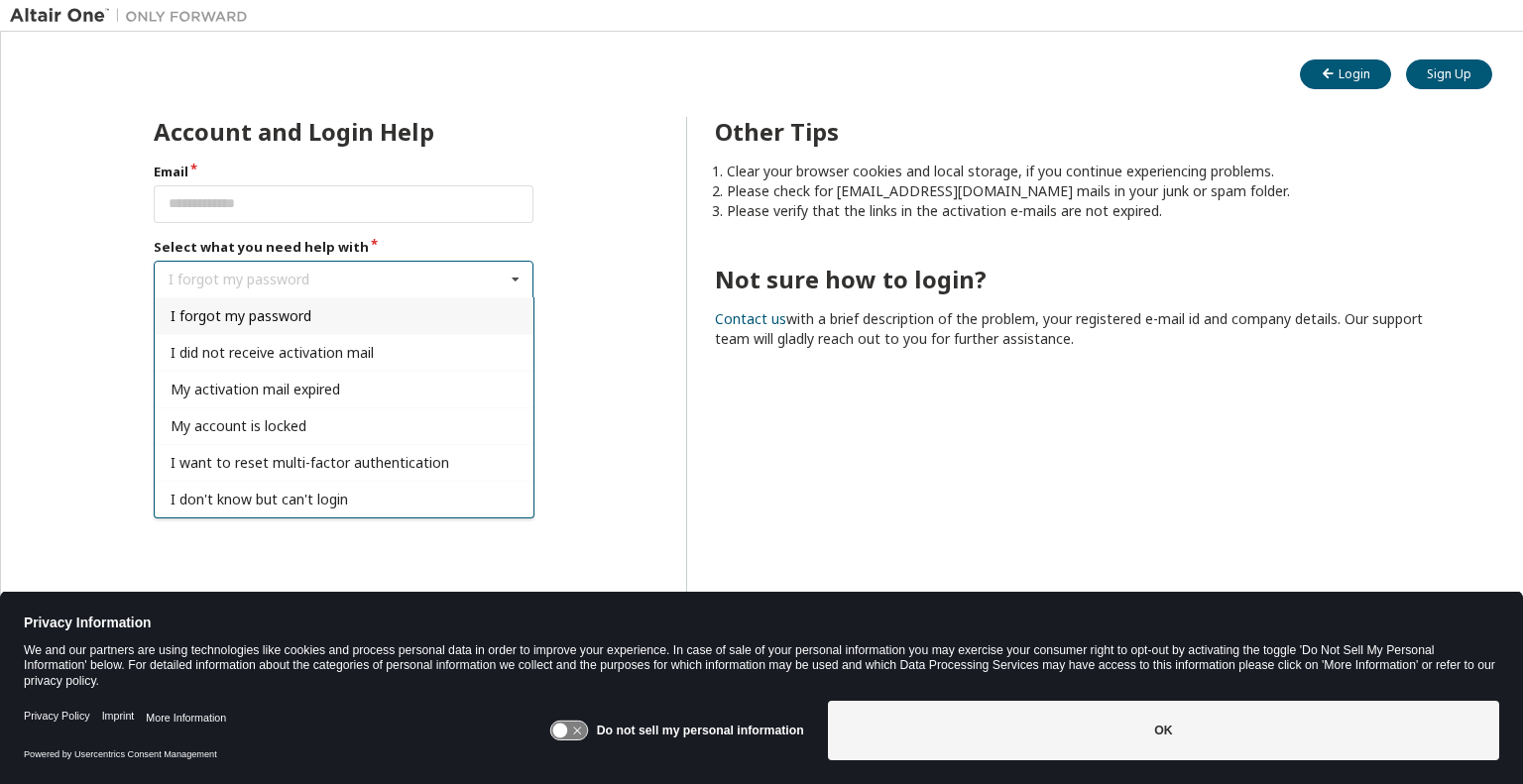 click on "I forgot my password" at bounding box center (241, 315) 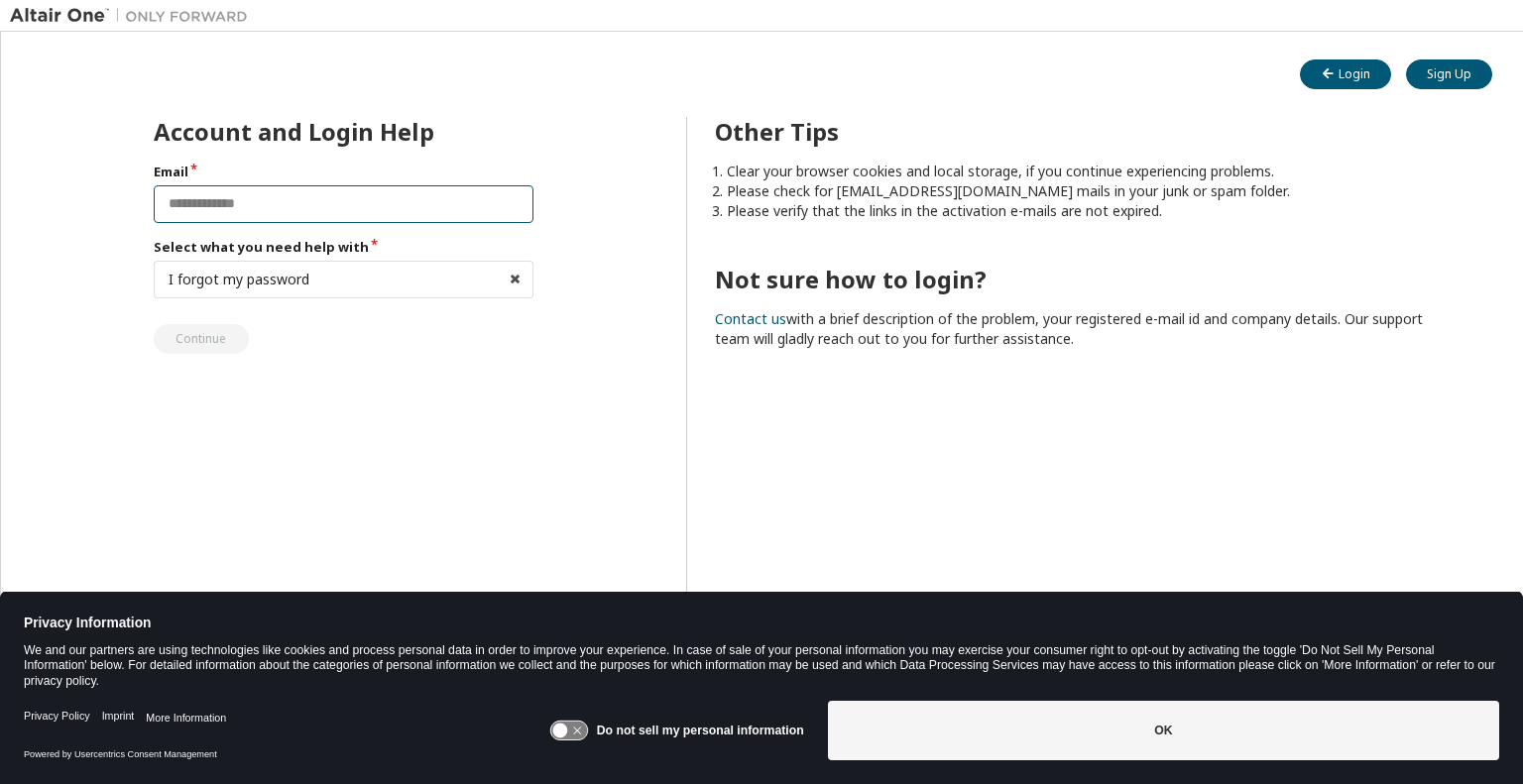 click at bounding box center [344, 204] 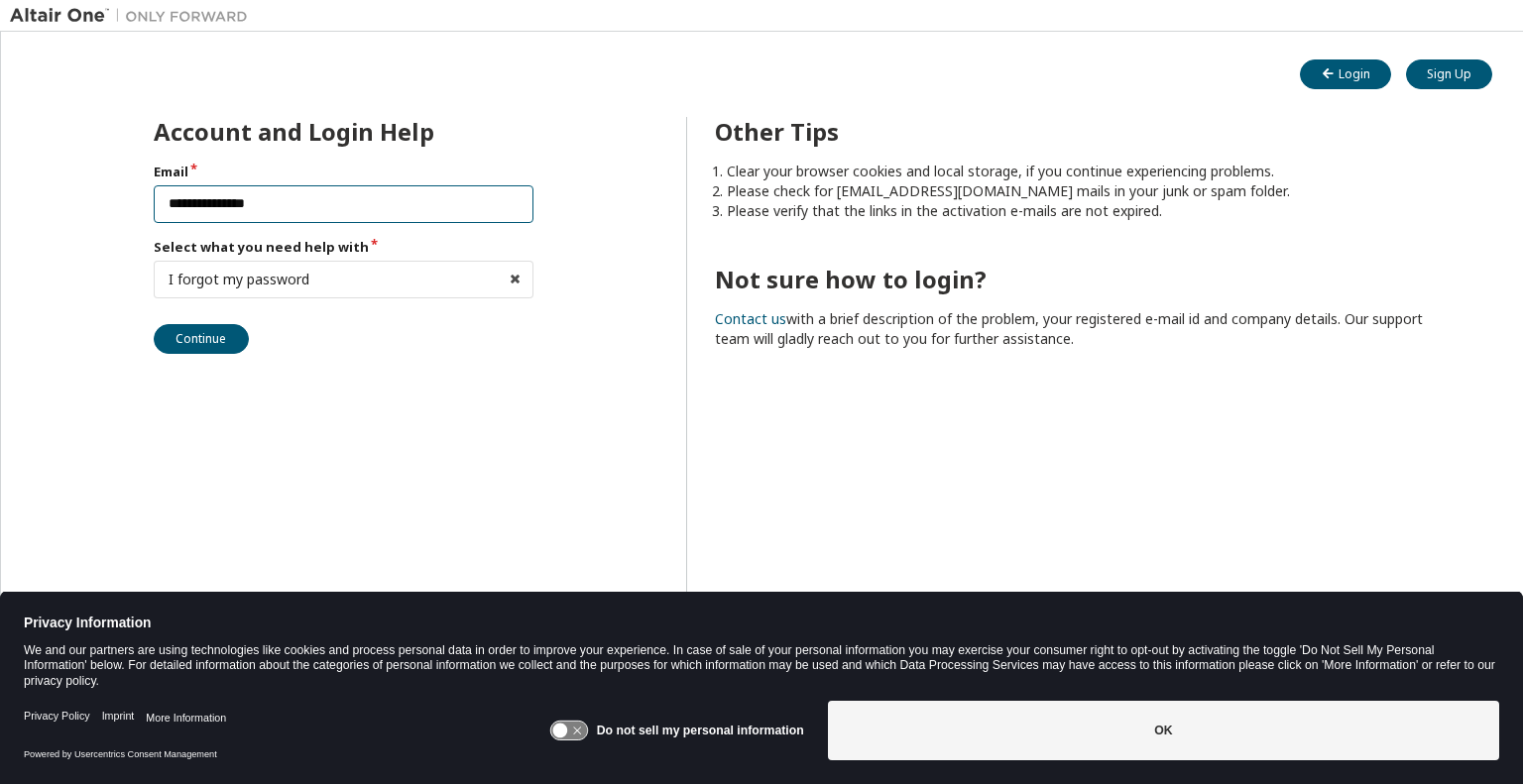 type on "**********" 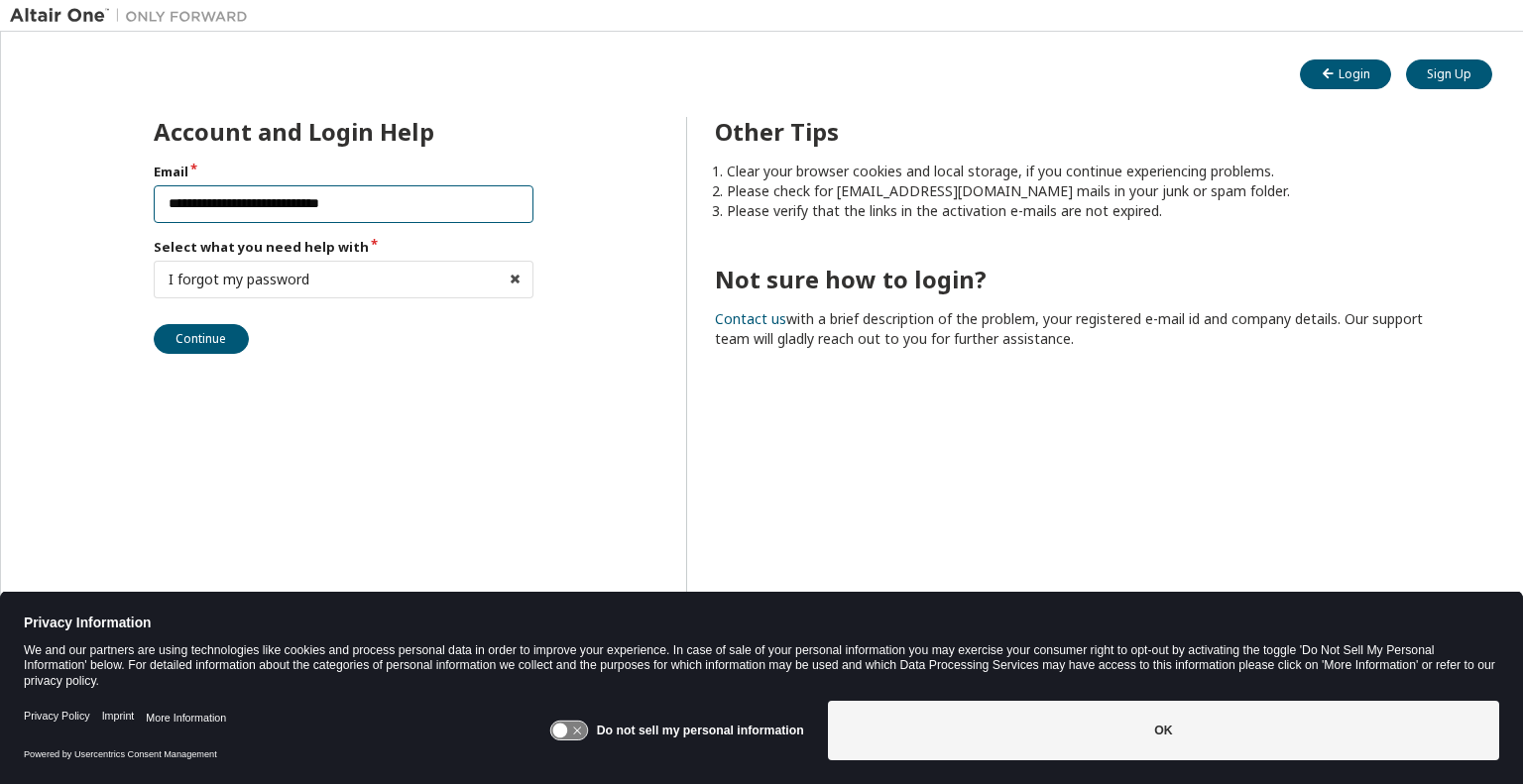 click on "**********" at bounding box center [344, 204] 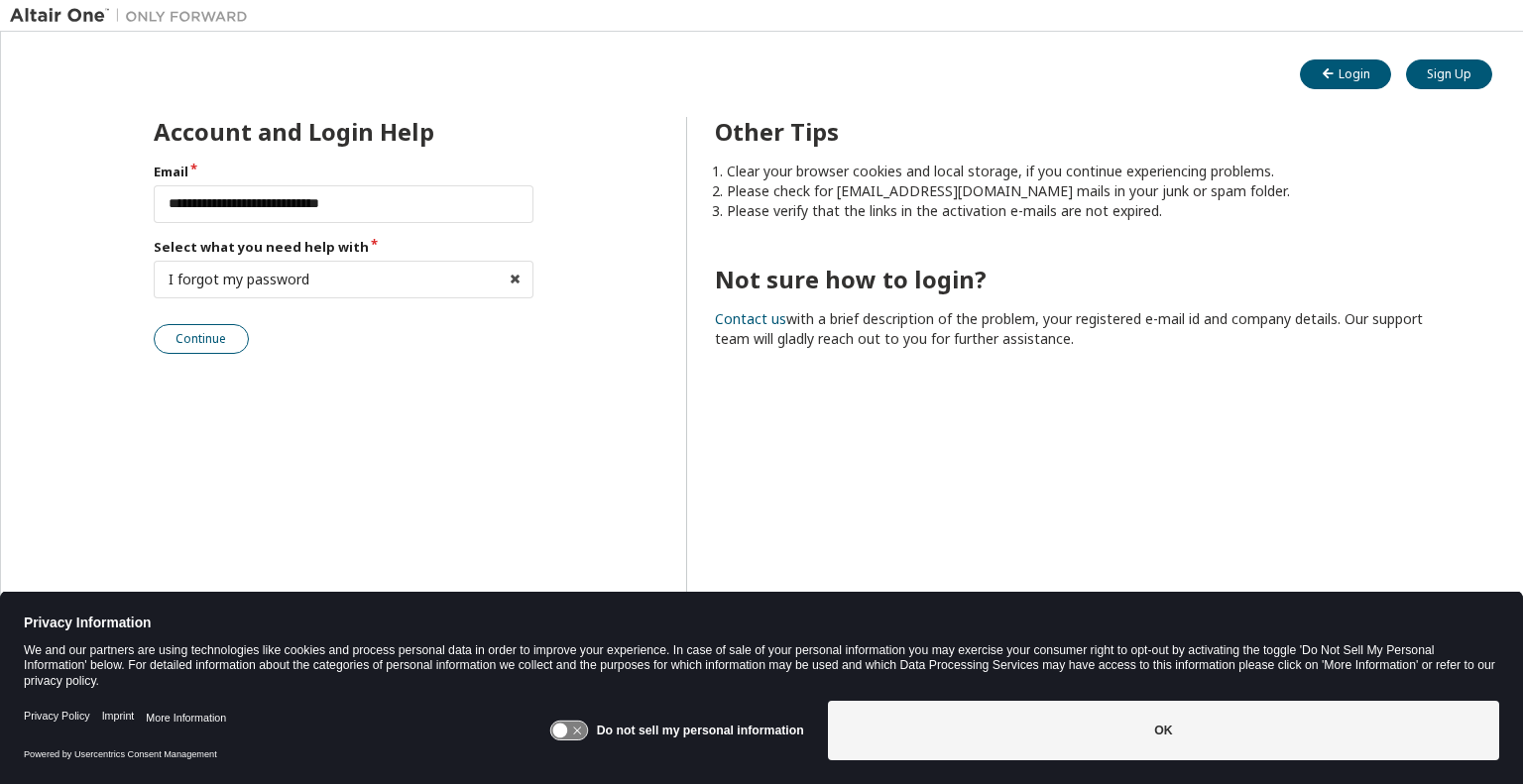click on "Continue" at bounding box center (201, 339) 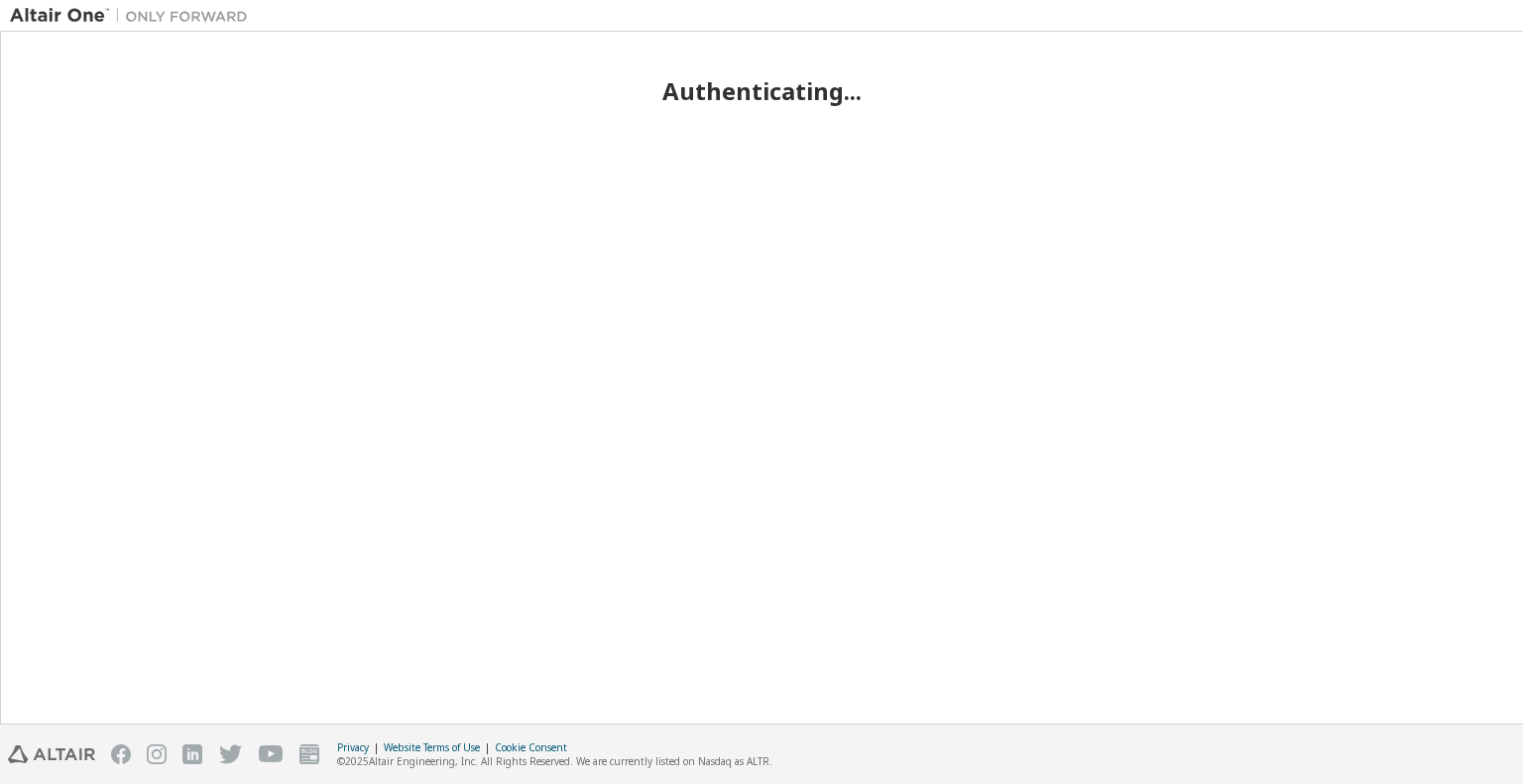 scroll, scrollTop: 0, scrollLeft: 0, axis: both 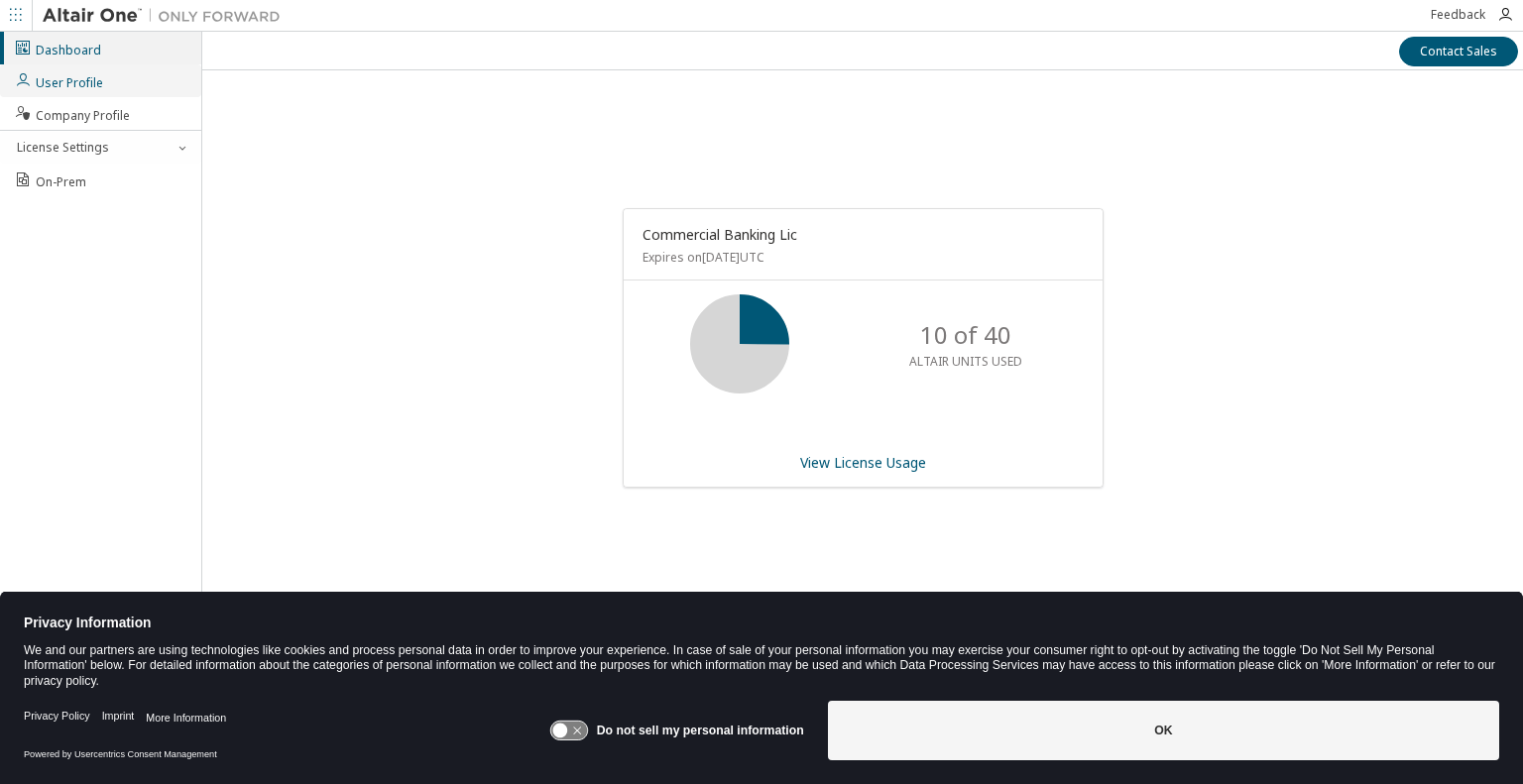 click on "User Profile" at bounding box center [59, 80] 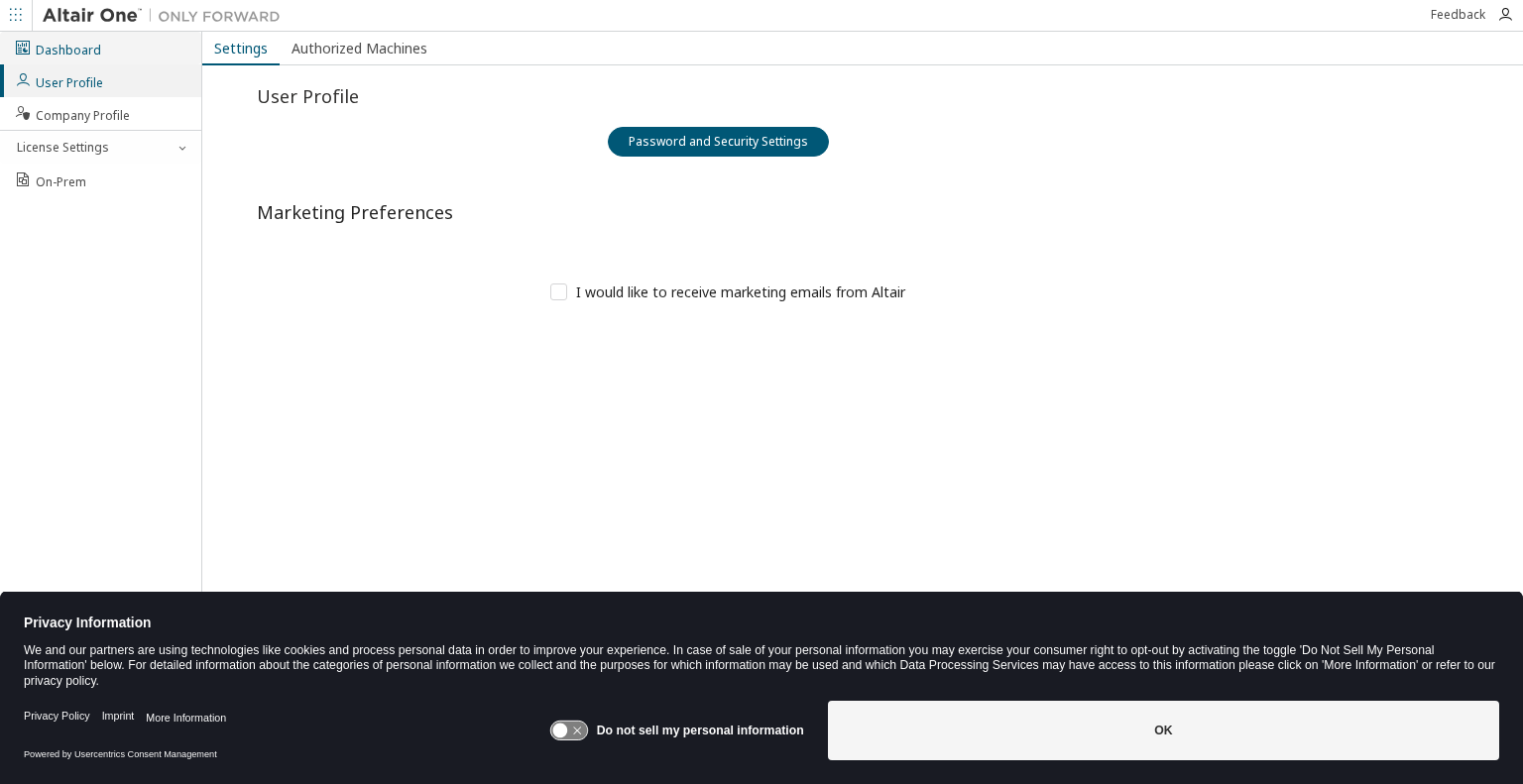 click on "Dashboard" at bounding box center [100, 48] 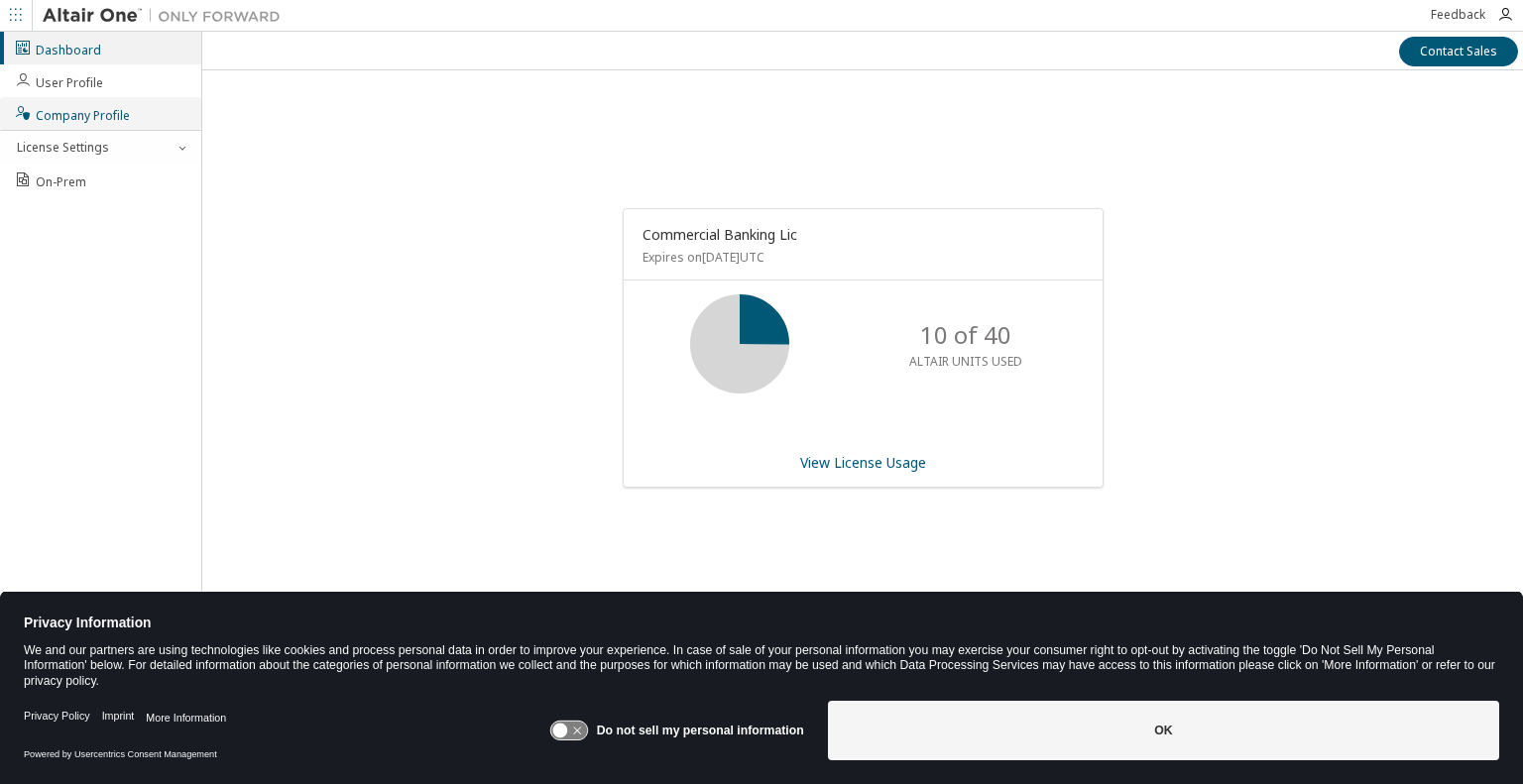 click on "Company Profile" at bounding box center [71, 113] 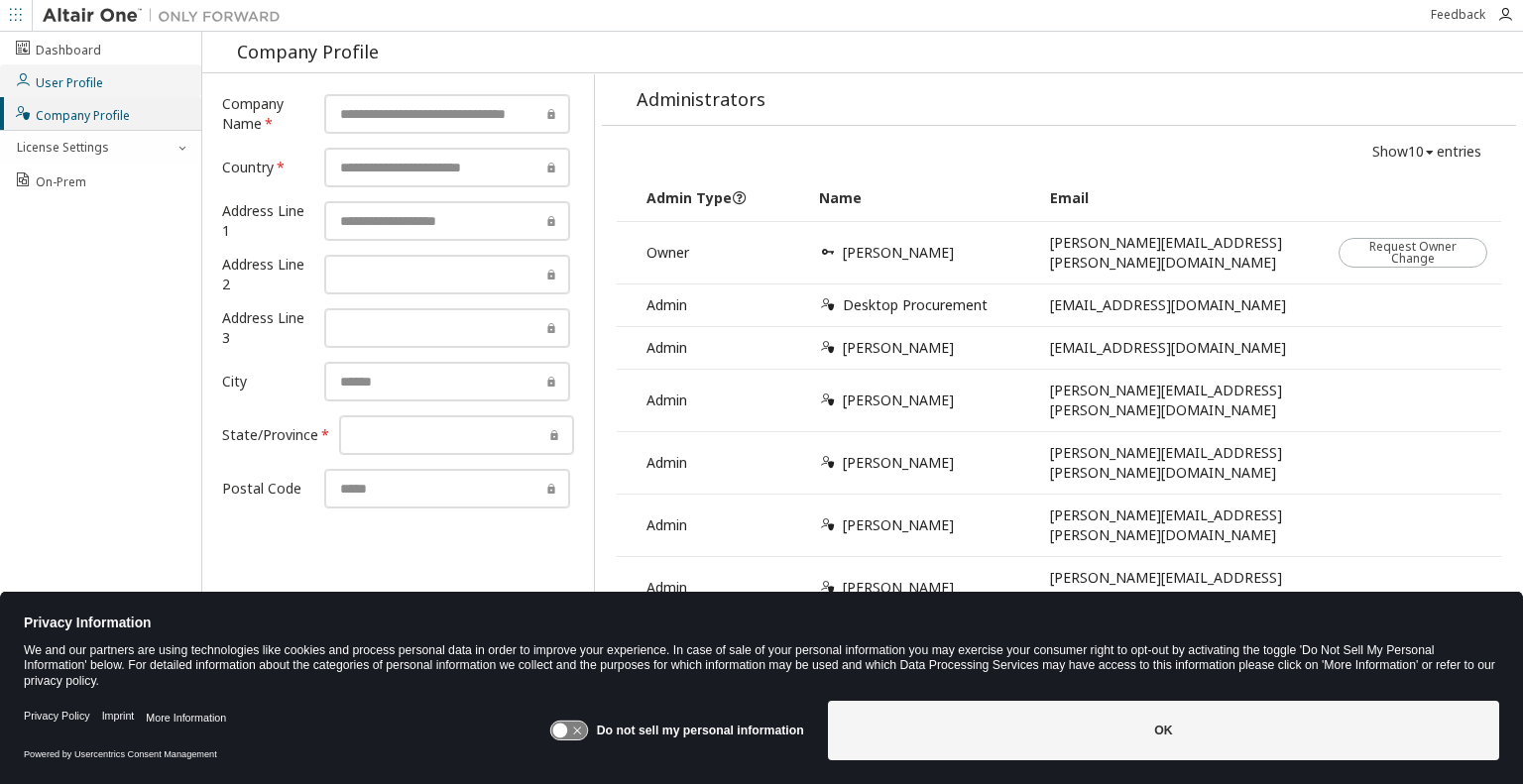 click on "User Profile" at bounding box center (59, 80) 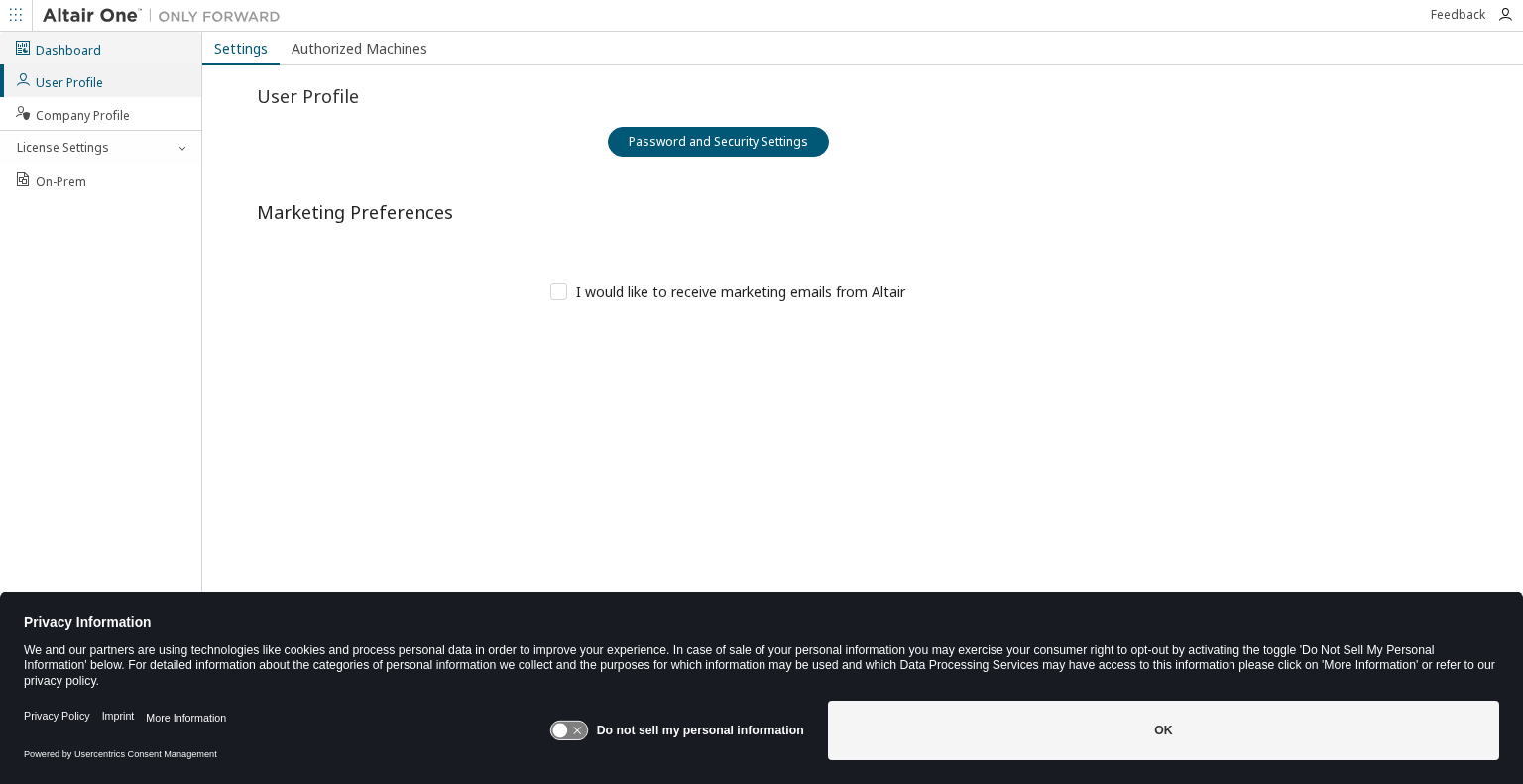 click on "Dashboard" at bounding box center (58, 48) 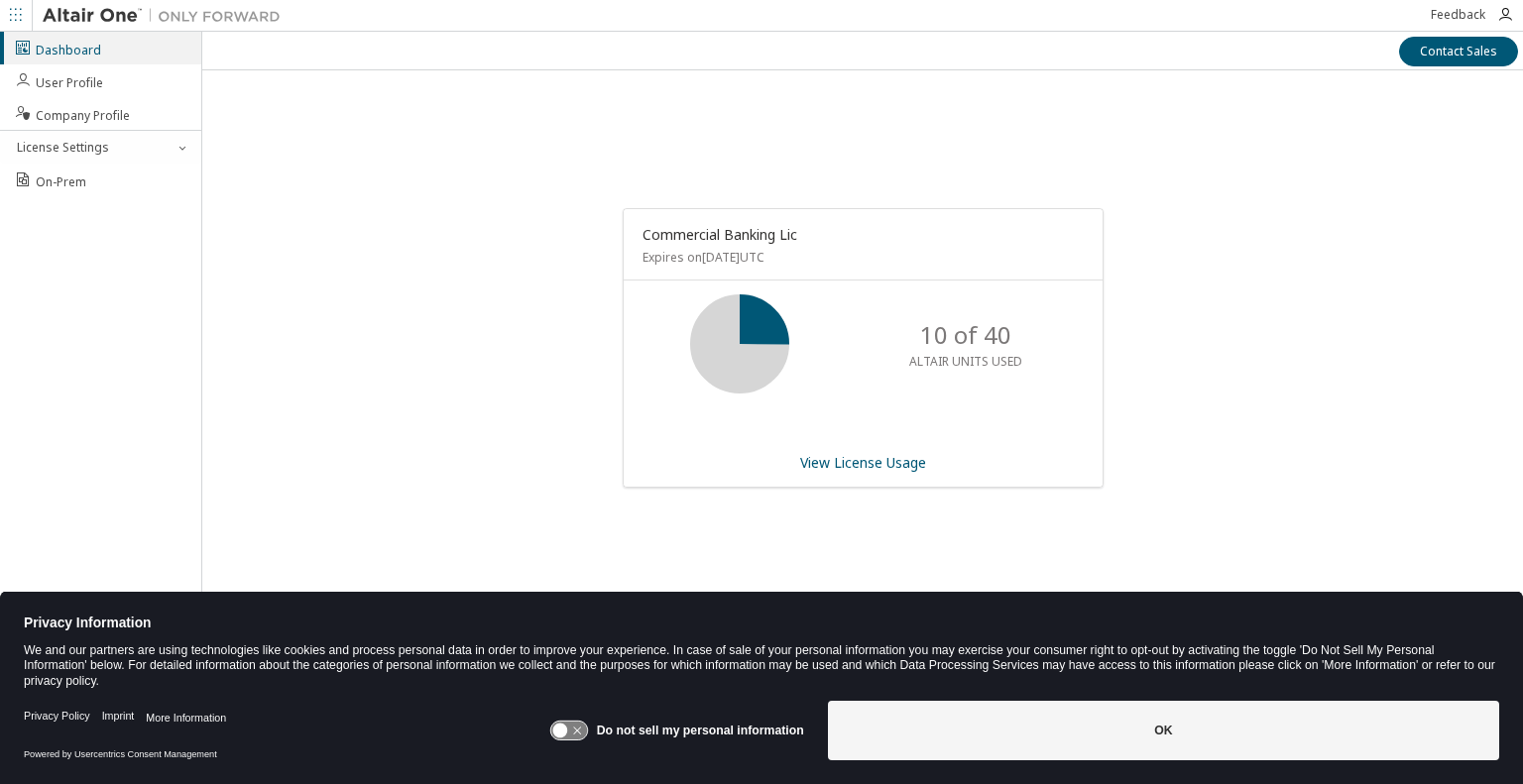 click at bounding box center (16, 15) 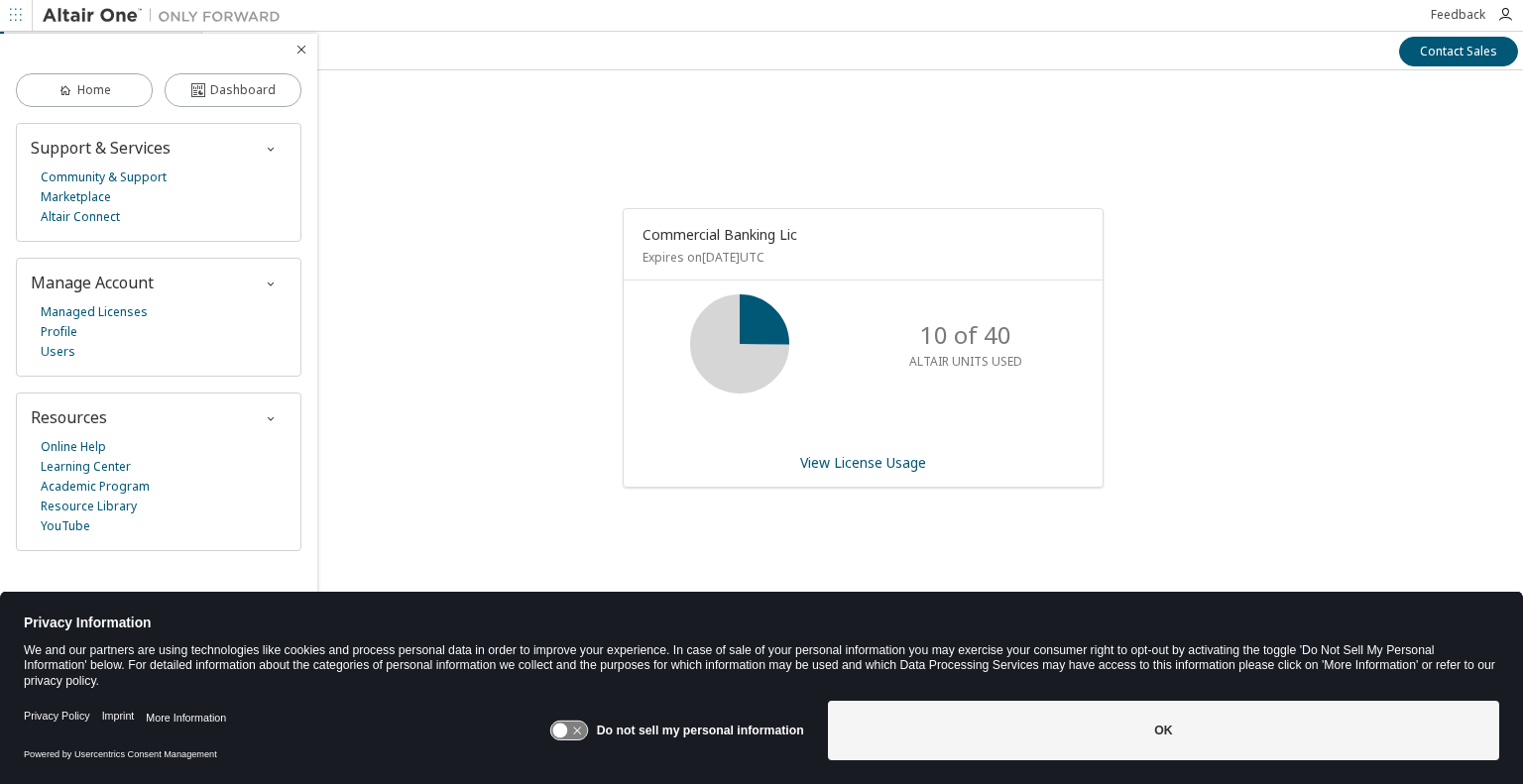 click at bounding box center (301, 50) 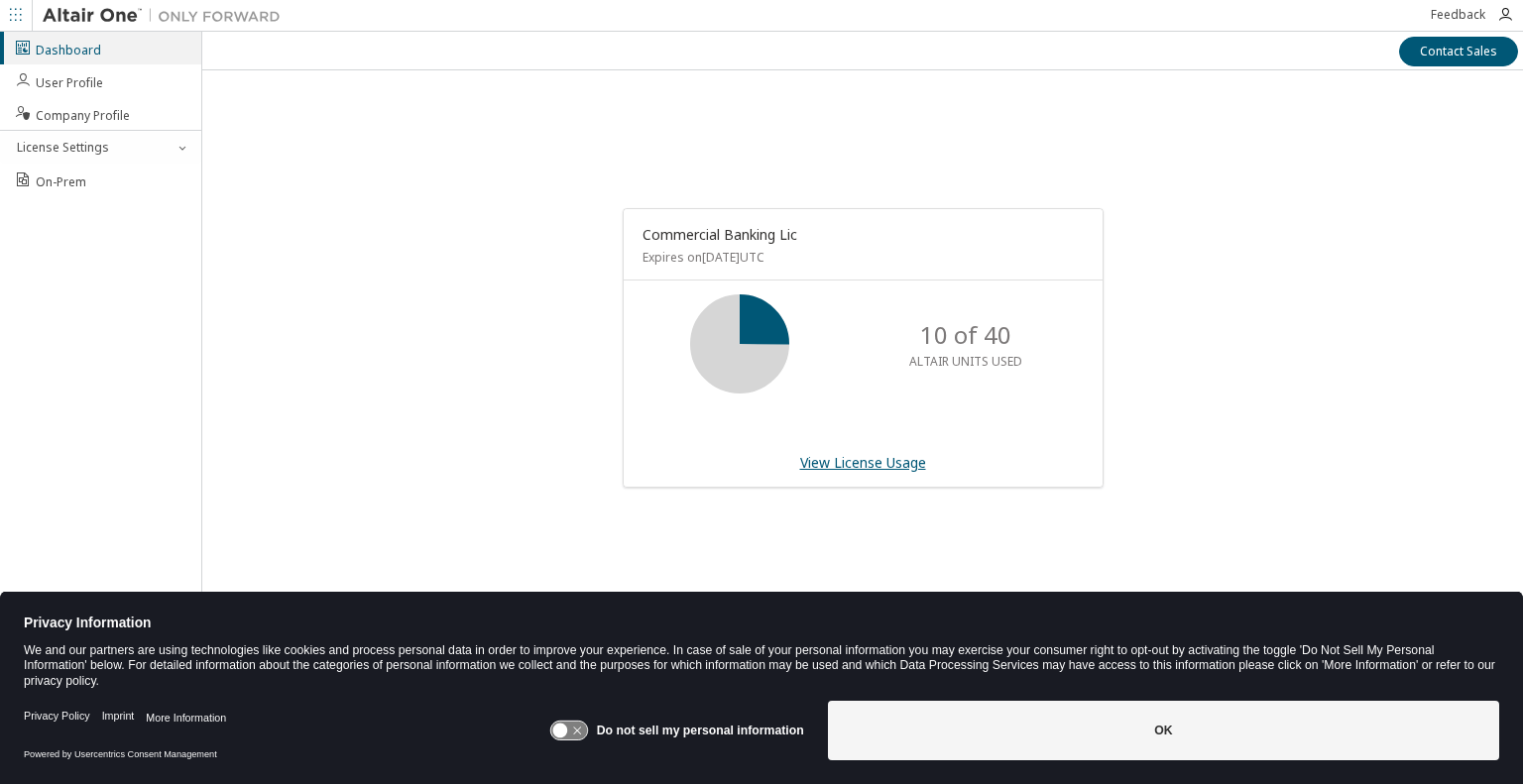 click on "View License Usage" at bounding box center (863, 462) 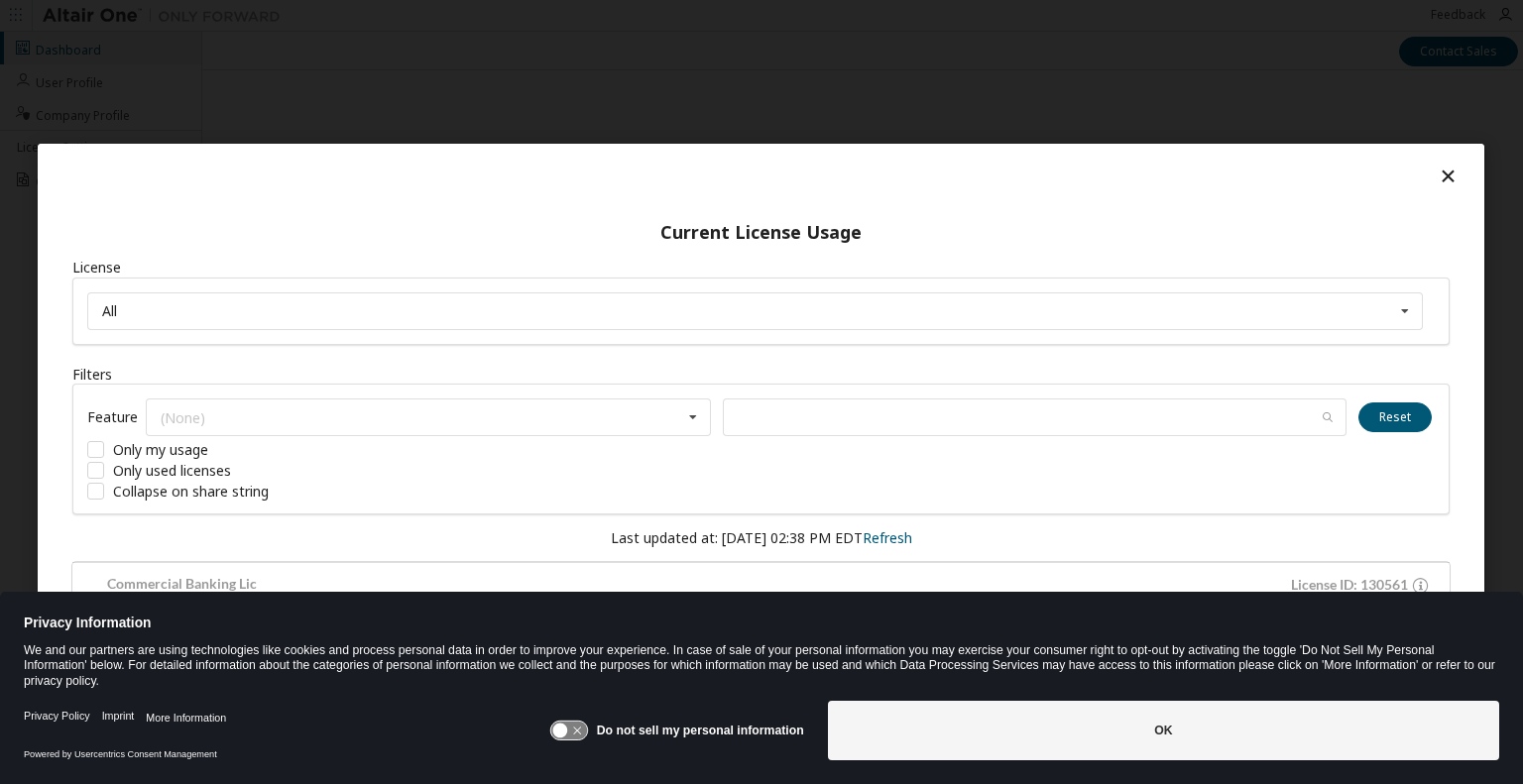 click at bounding box center [1448, 175] 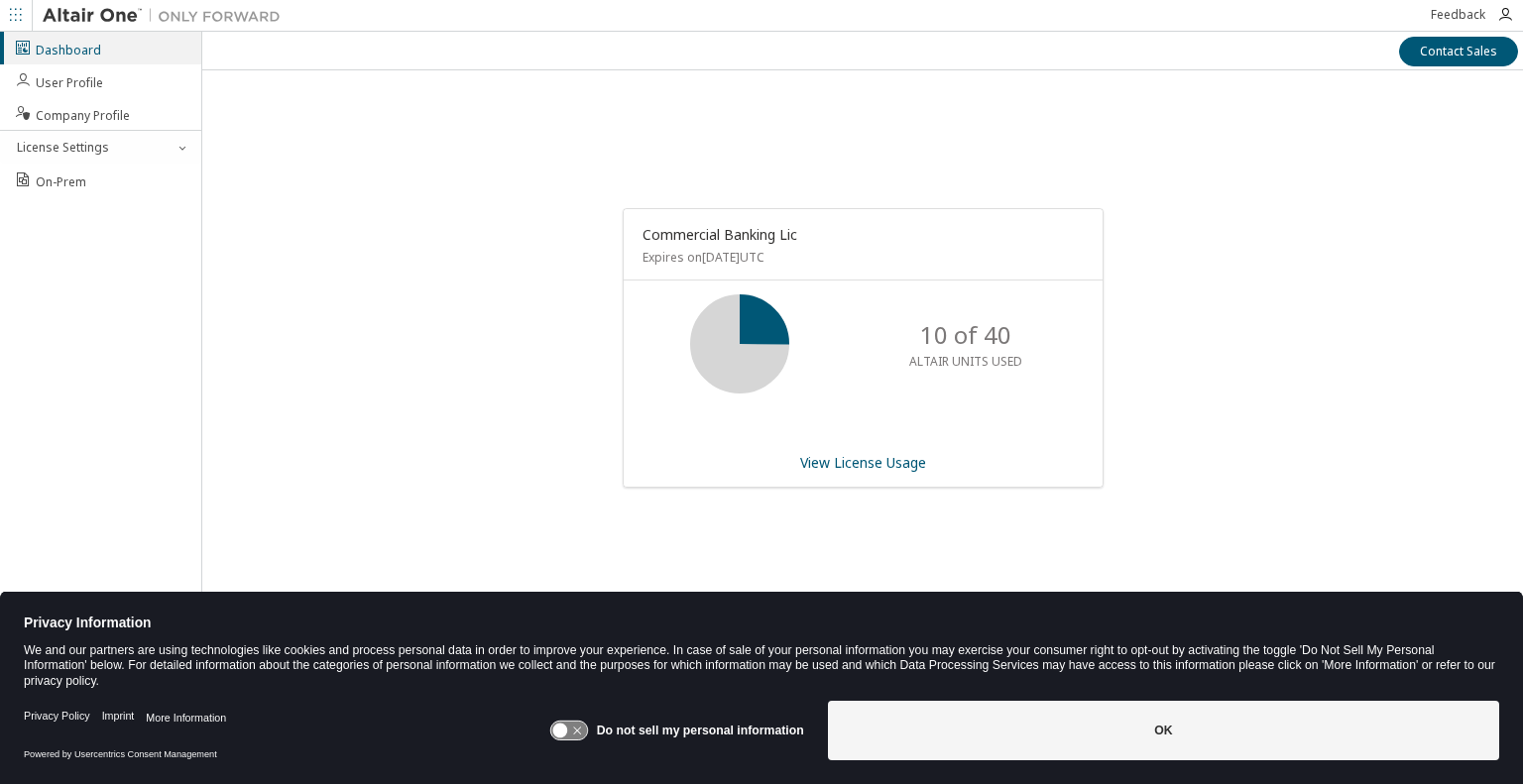 click on "Commercial Banking Lic Expires on  August 21, 2025  UTC  10 of 40 ALTAIR UNITS USED View License Usage" at bounding box center [863, 358] 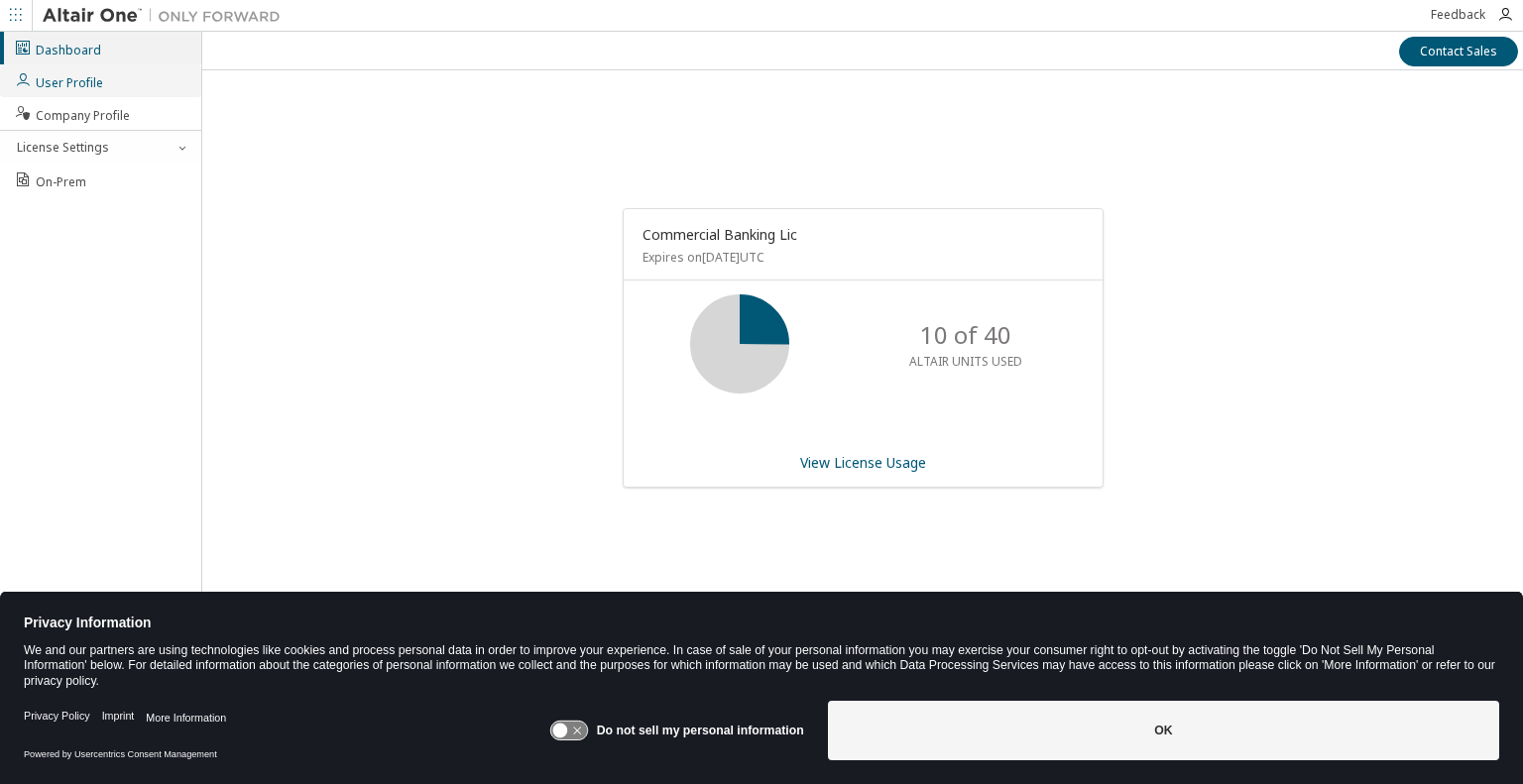 click on "User Profile" at bounding box center [59, 80] 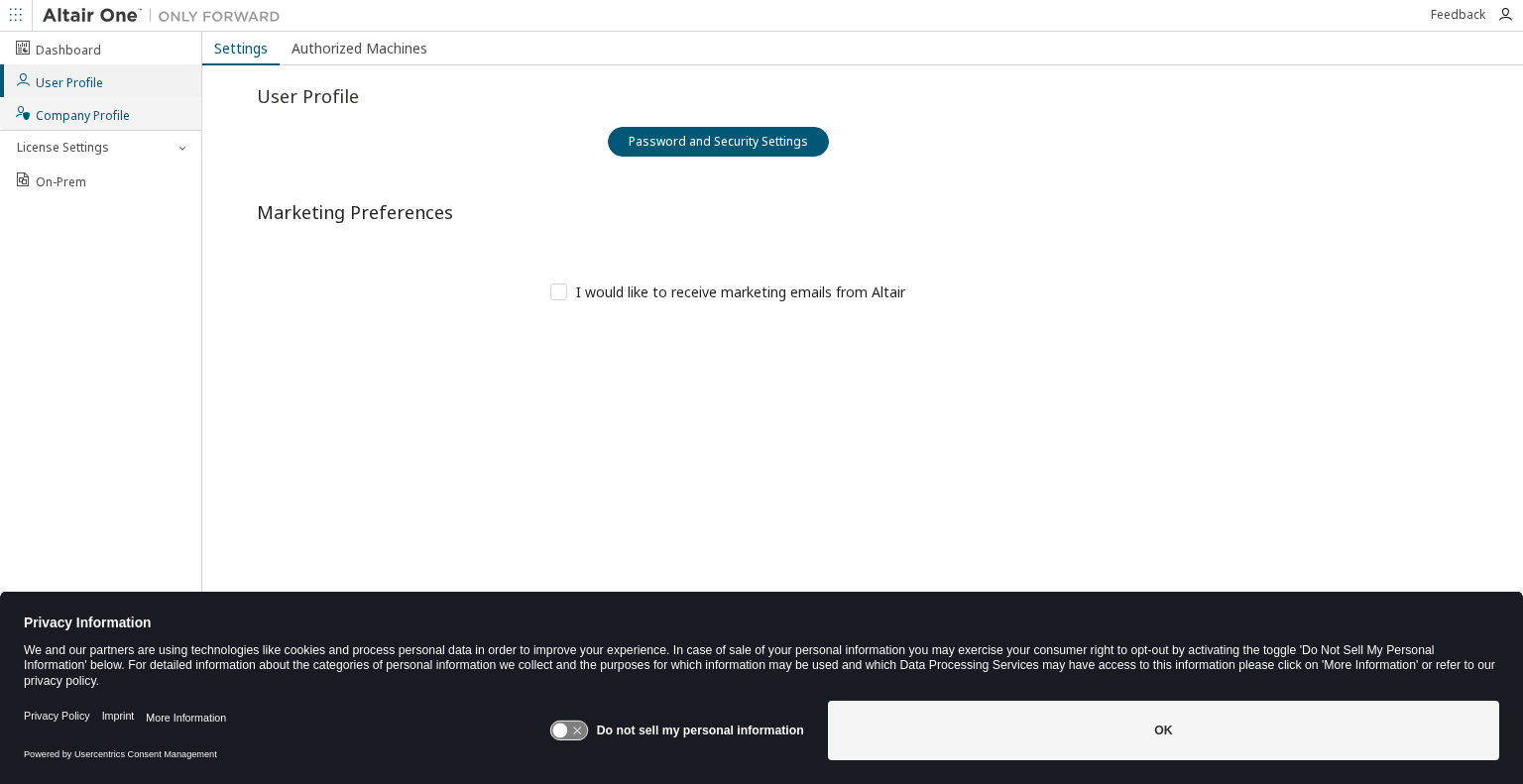 click on "Company Profile" at bounding box center (71, 113) 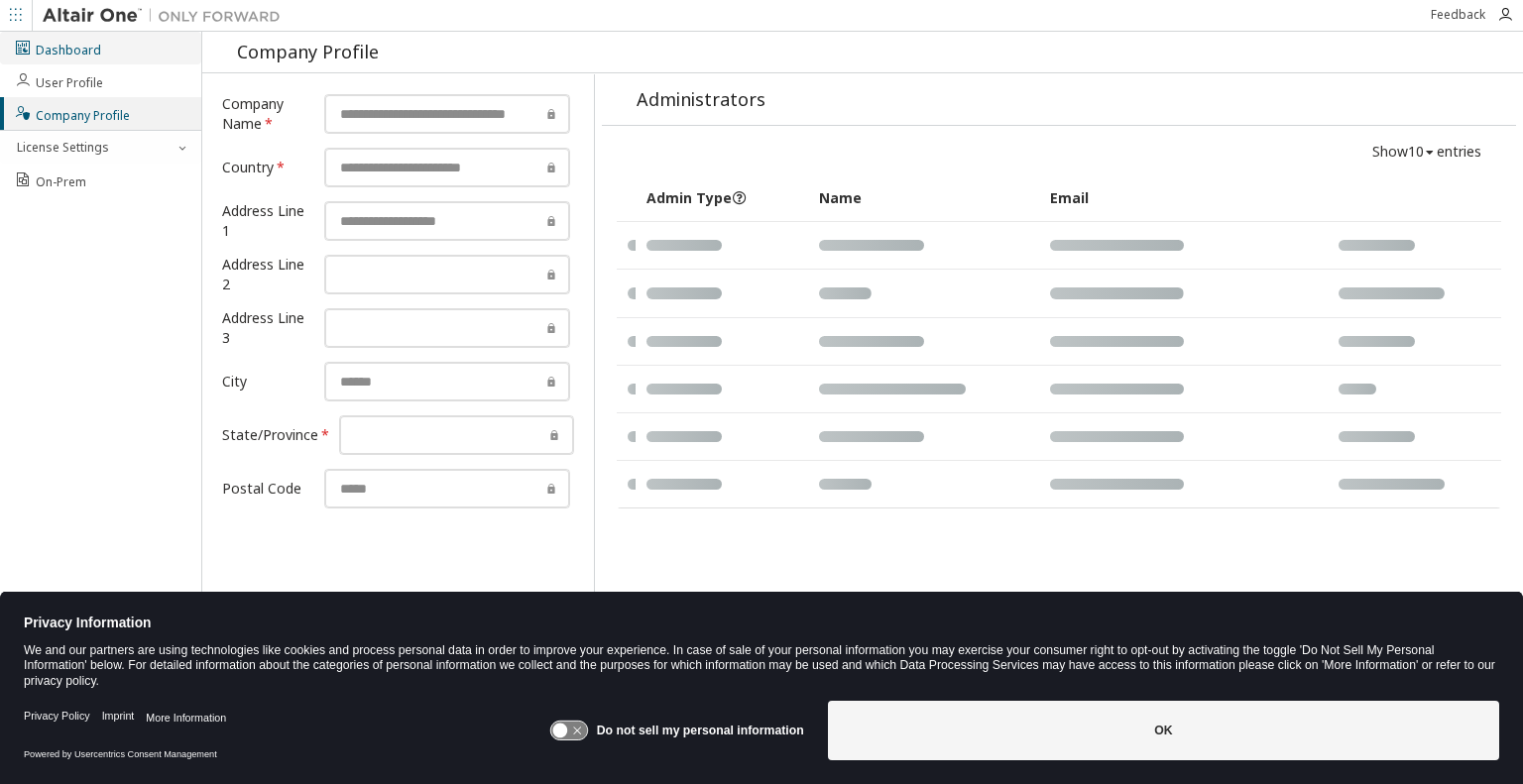 click on "Dashboard" at bounding box center (58, 48) 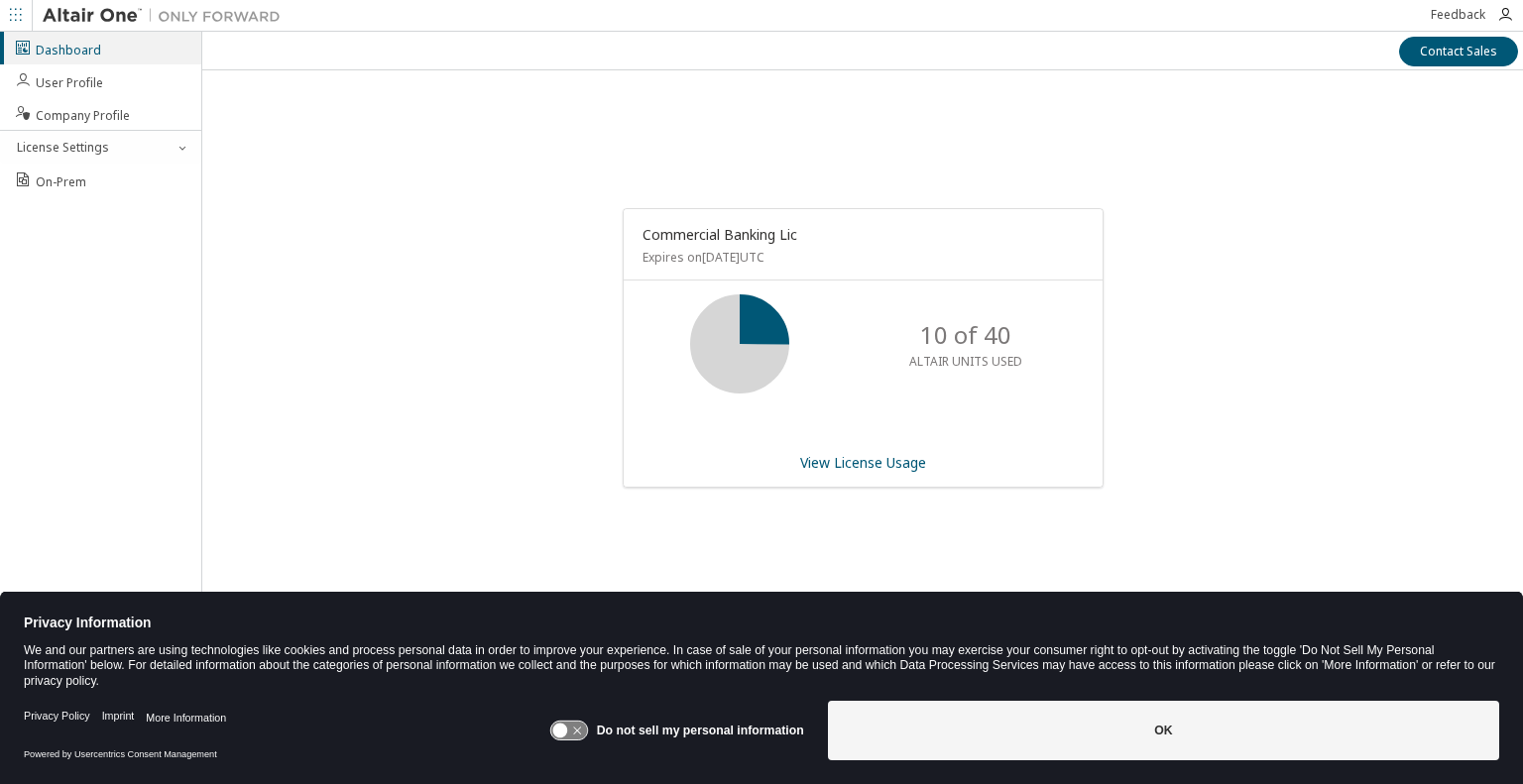 click at bounding box center [16, 15] 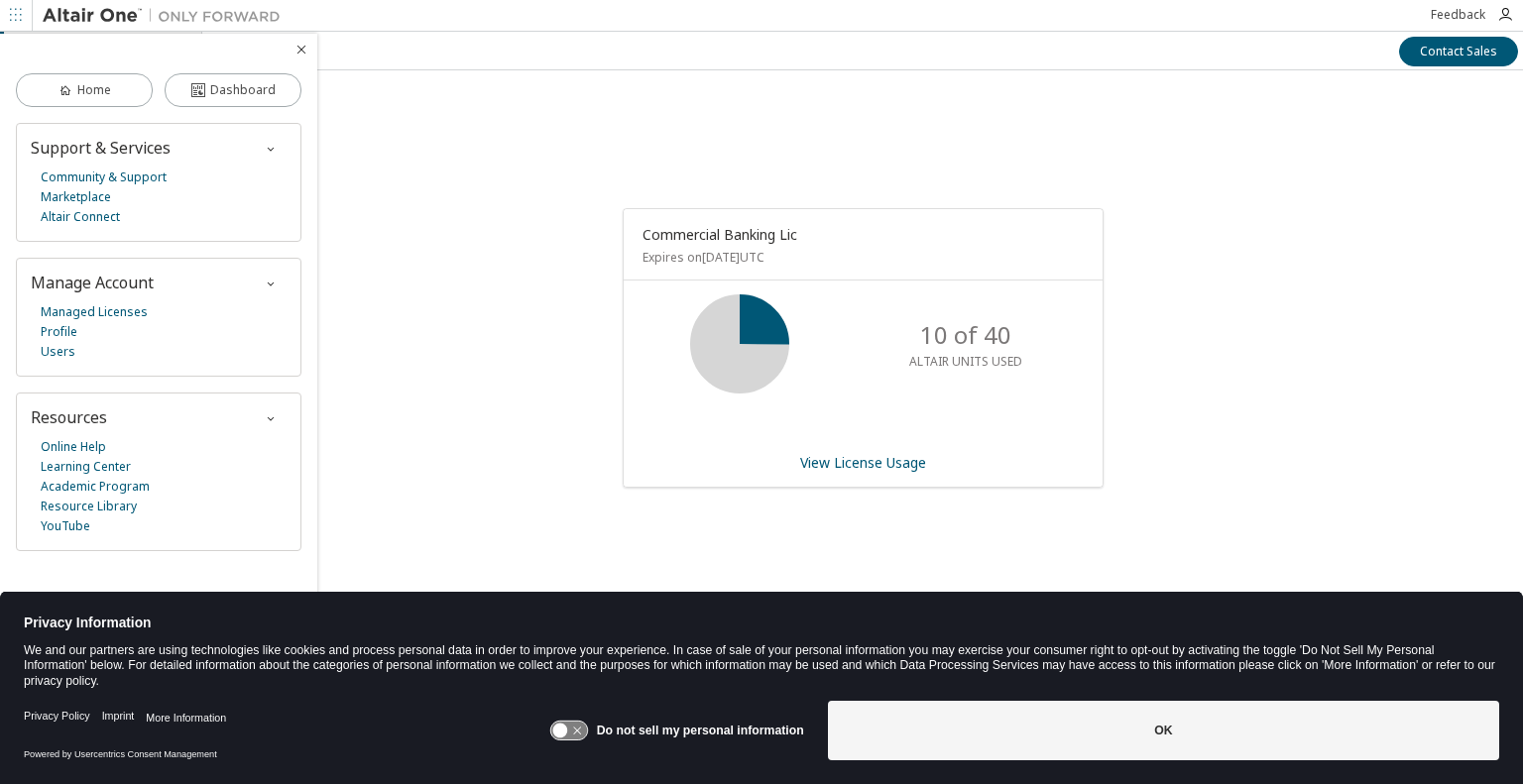 click on "Commercial Banking Lic Expires on  August 21, 2025  UTC  10 of 40 ALTAIR UNITS USED View License Usage" at bounding box center [863, 358] 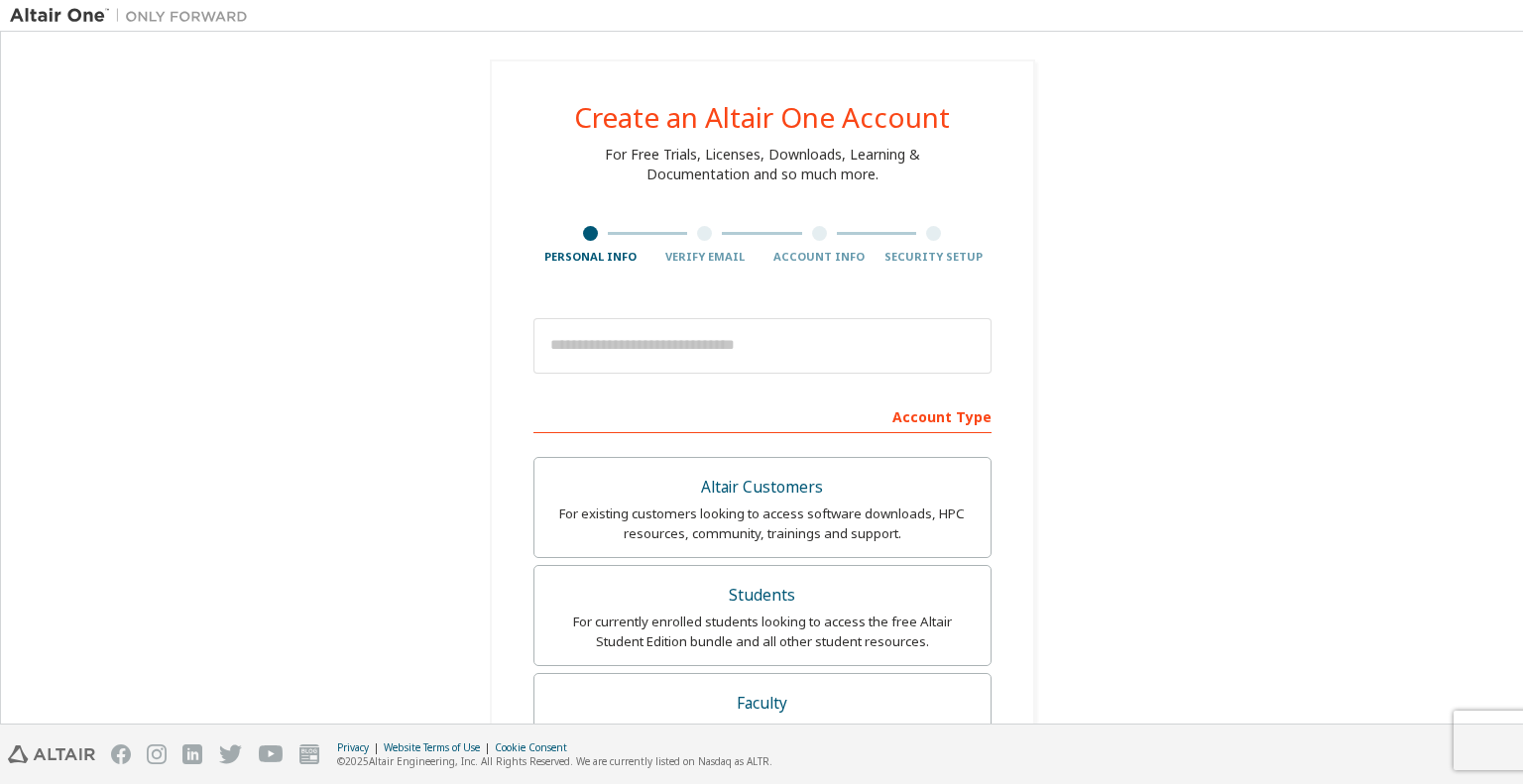 scroll, scrollTop: 0, scrollLeft: 0, axis: both 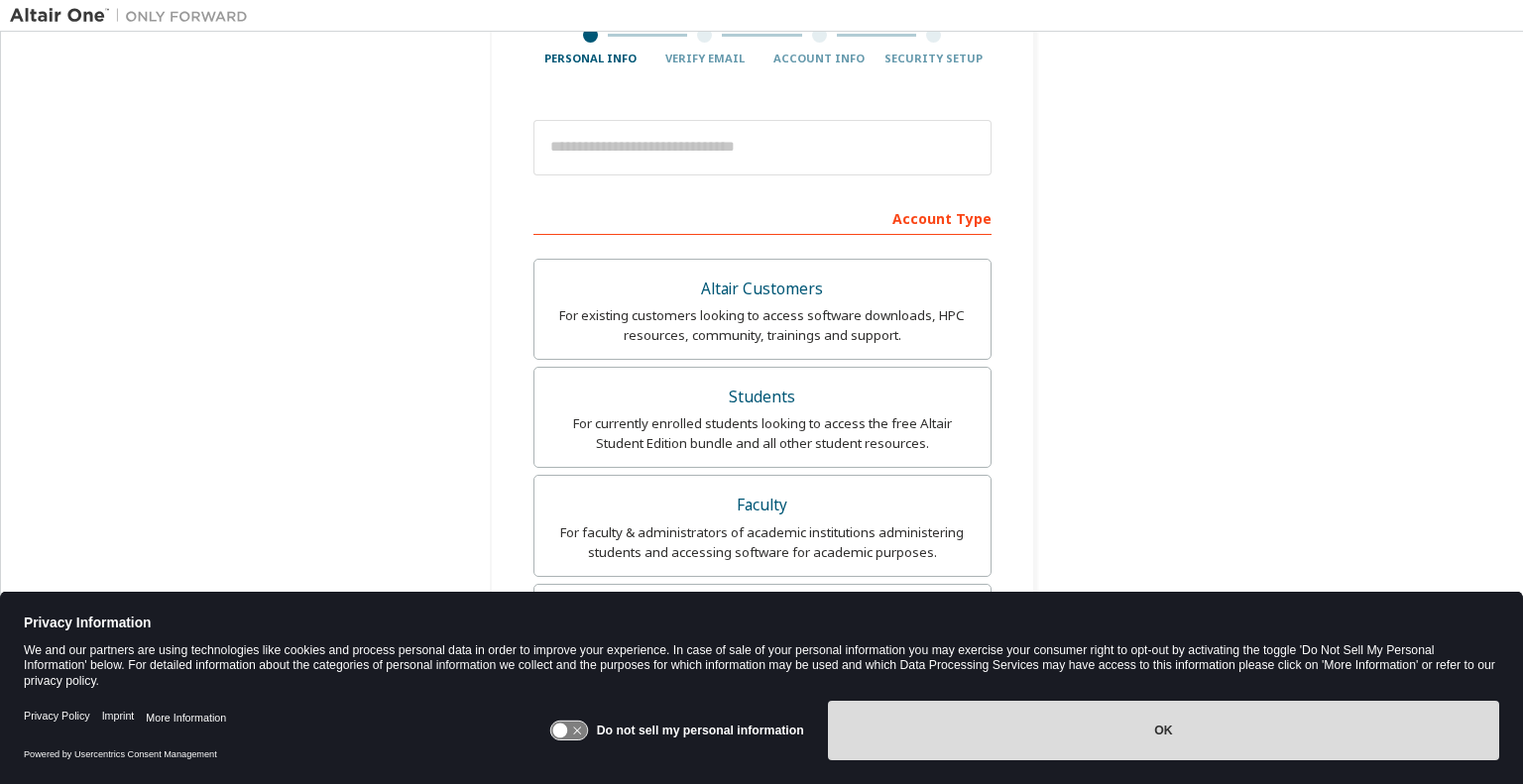 click on "OK" at bounding box center [1163, 730] 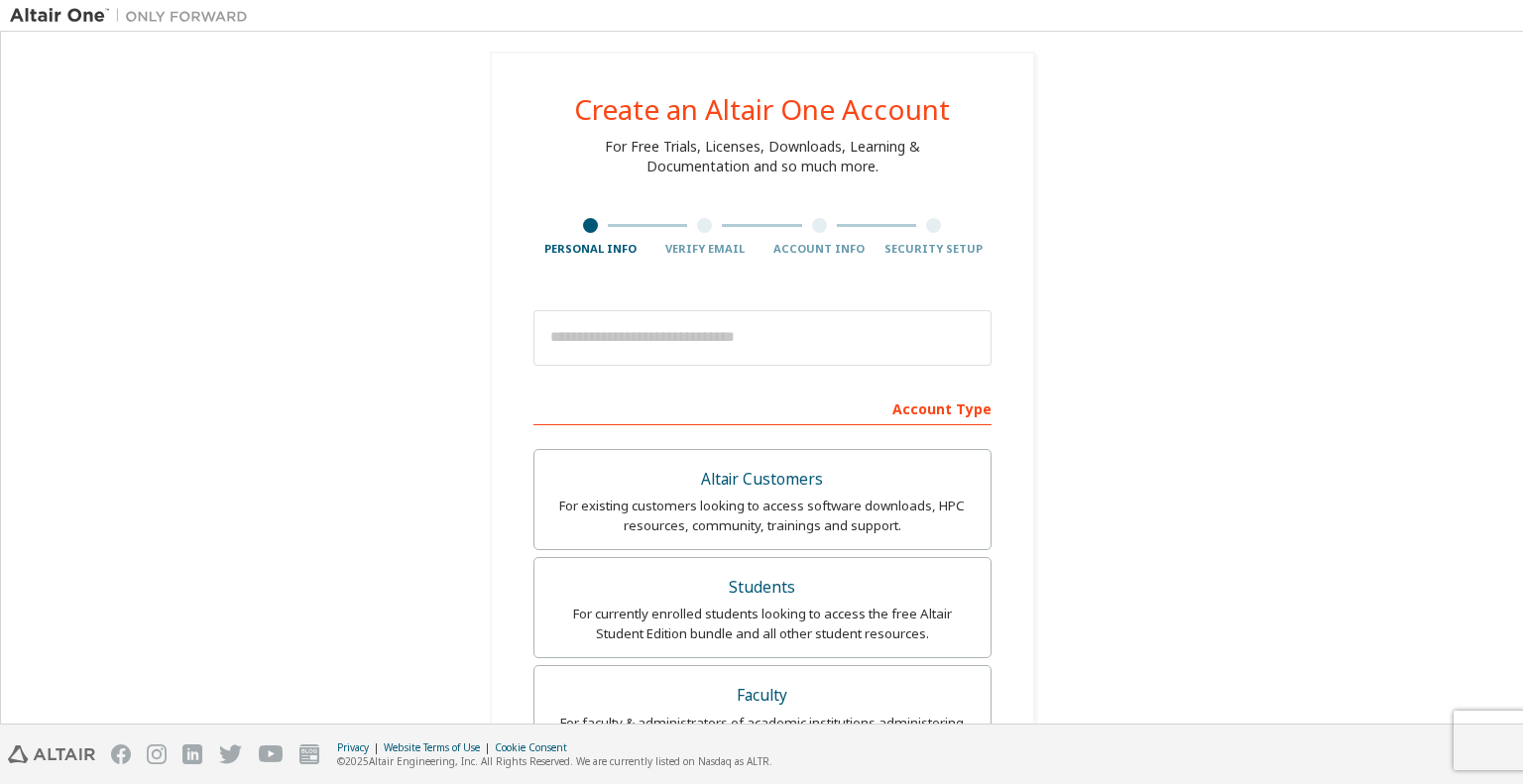 scroll, scrollTop: 0, scrollLeft: 0, axis: both 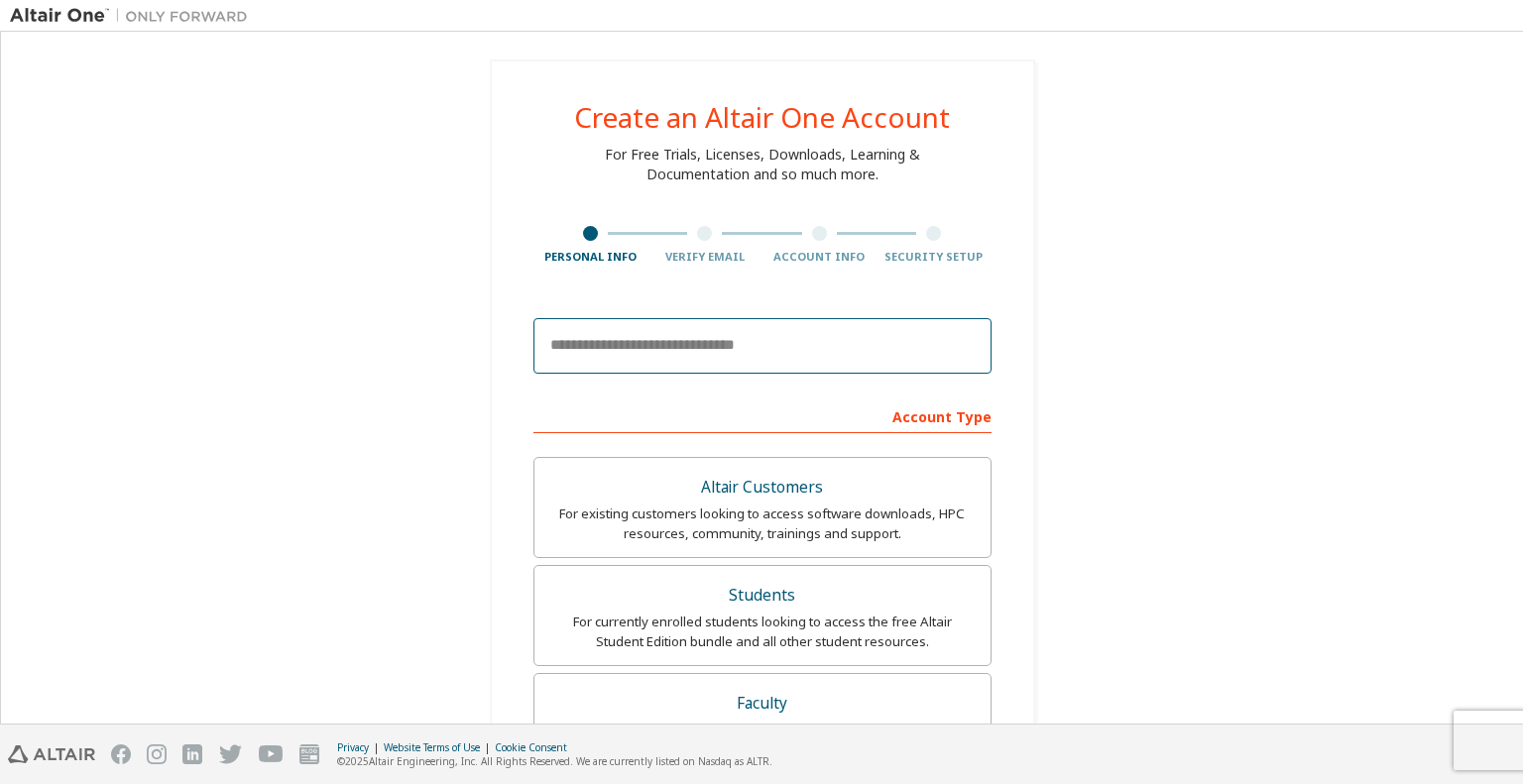 click at bounding box center [762, 346] 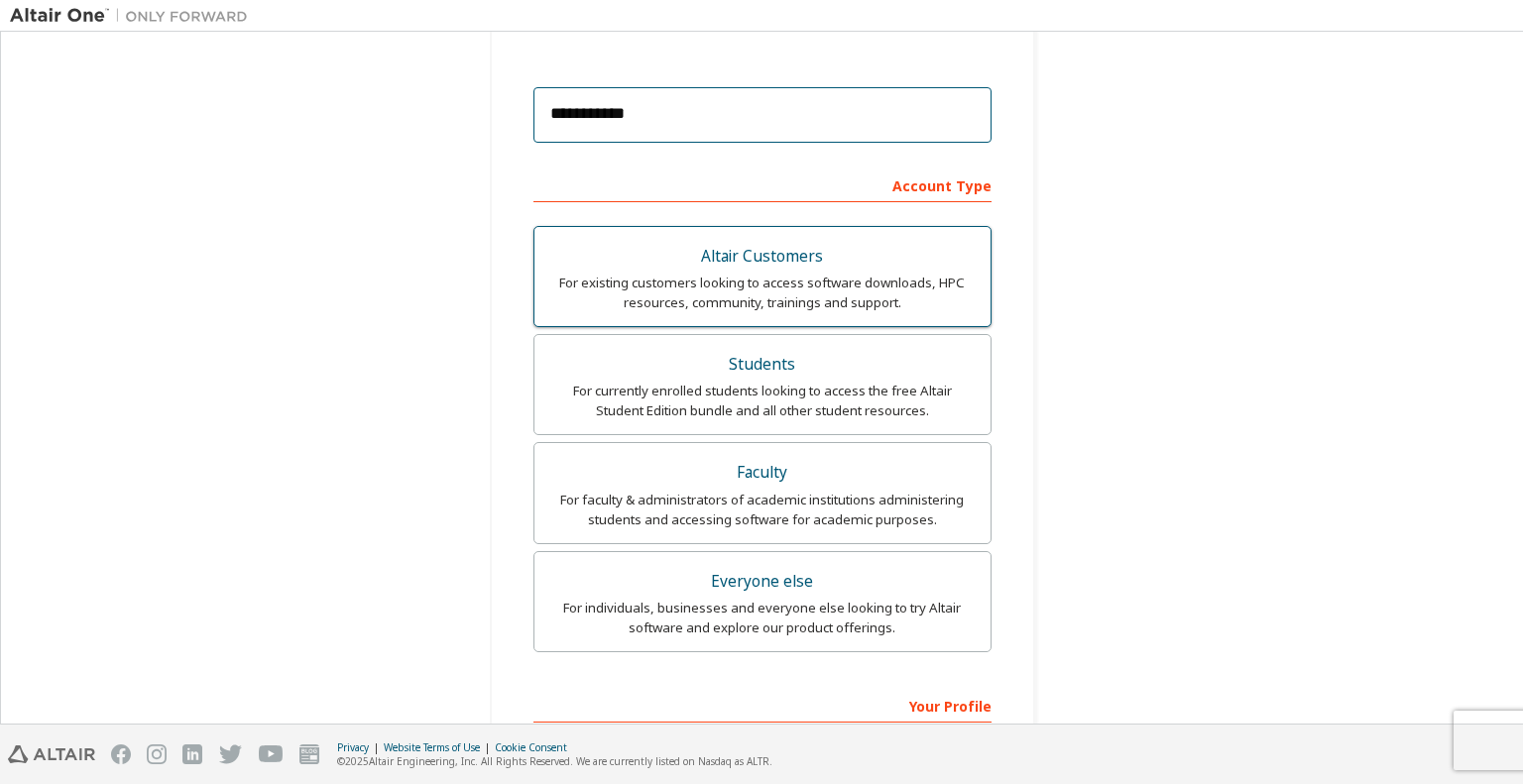 scroll, scrollTop: 130, scrollLeft: 0, axis: vertical 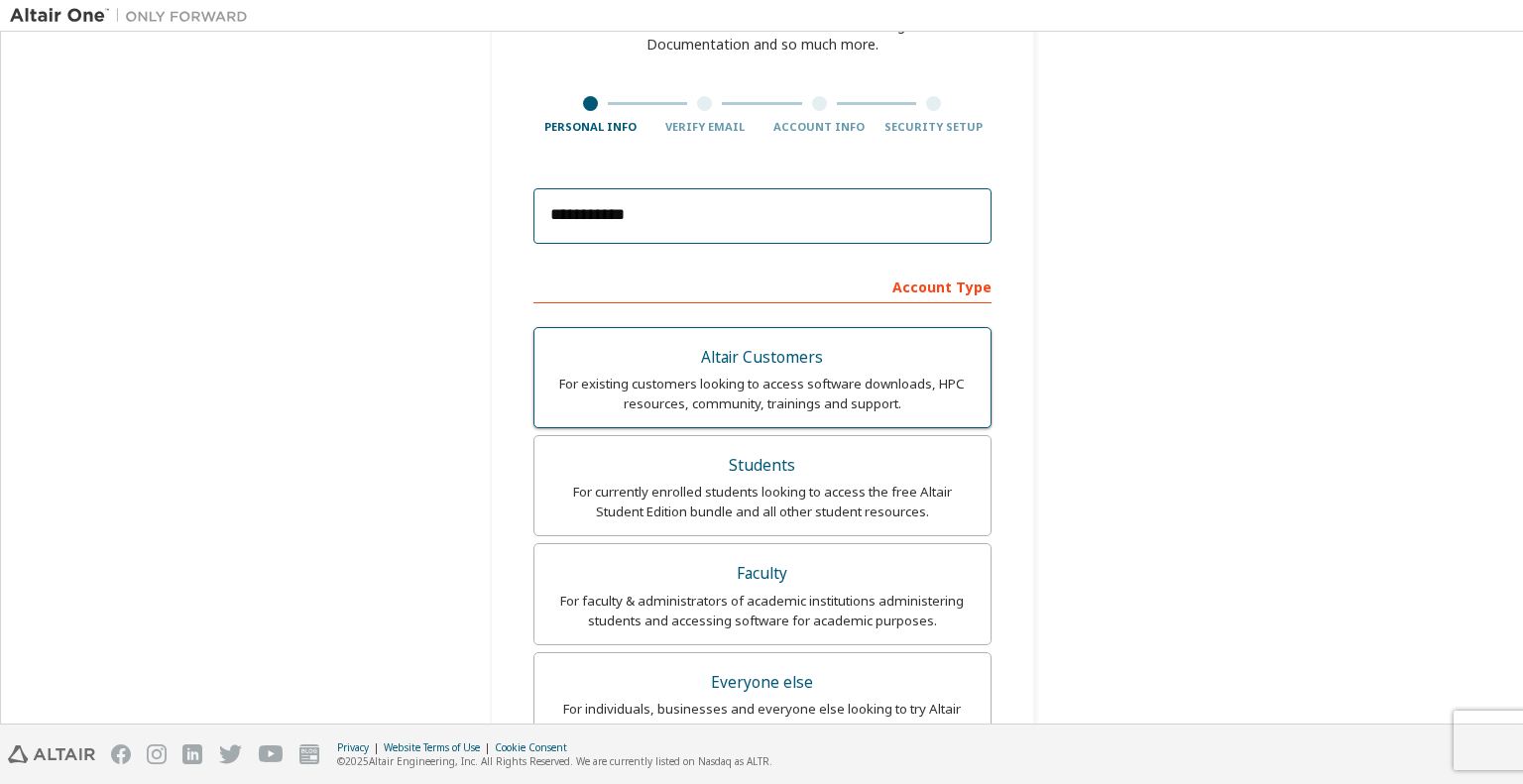 type on "**********" 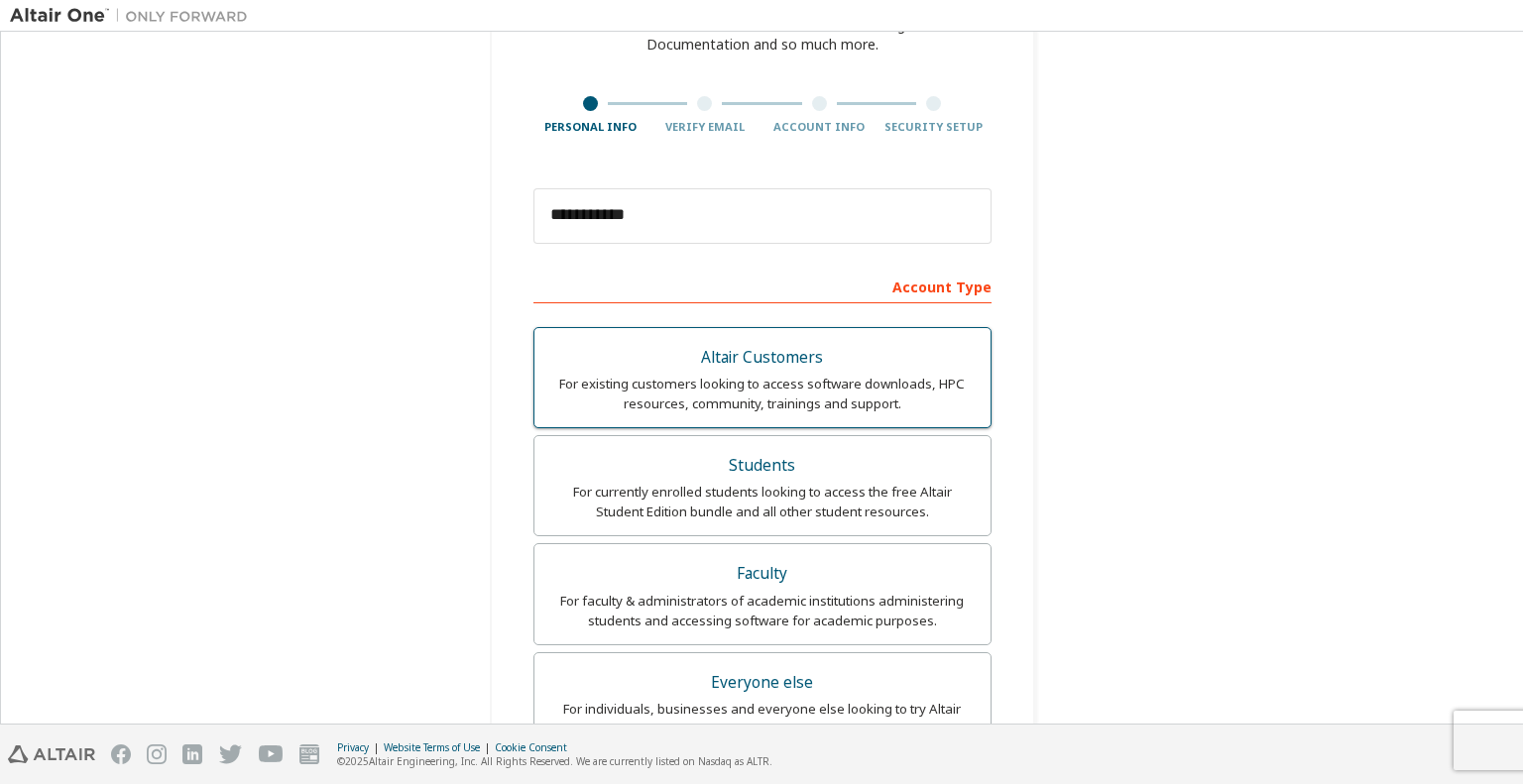 click on "Altair Customers" at bounding box center (762, 358) 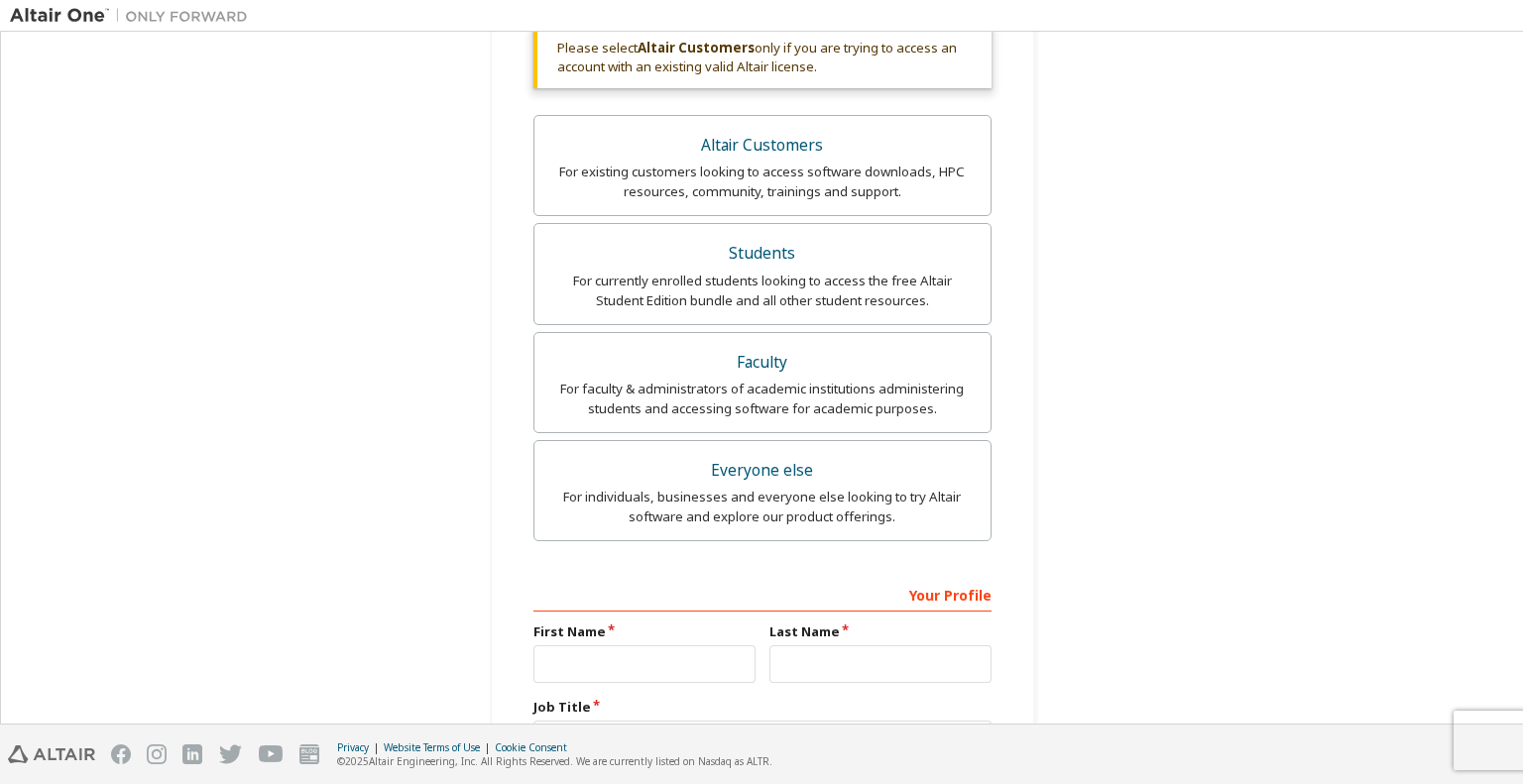 scroll, scrollTop: 526, scrollLeft: 0, axis: vertical 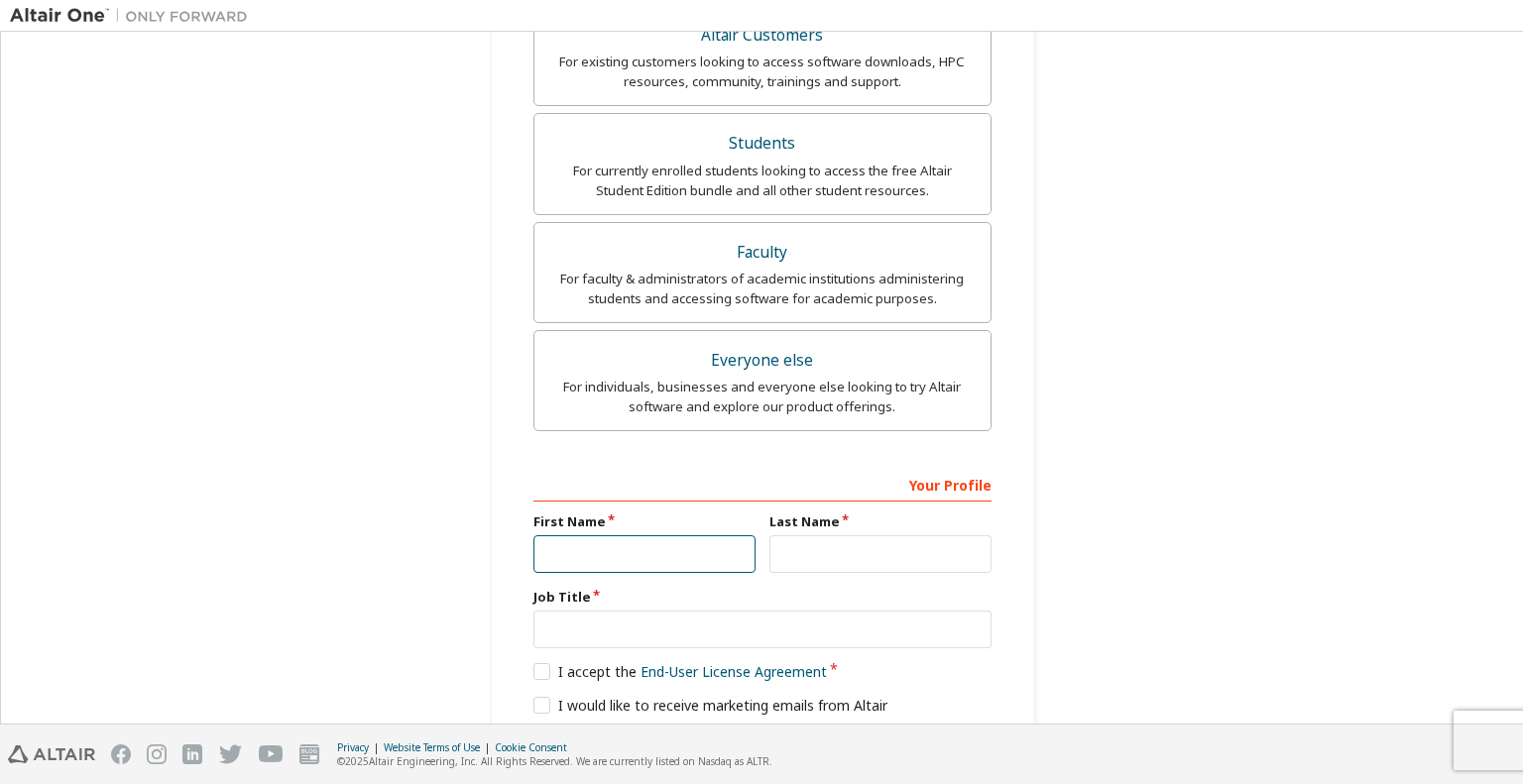 click at bounding box center [644, 554] 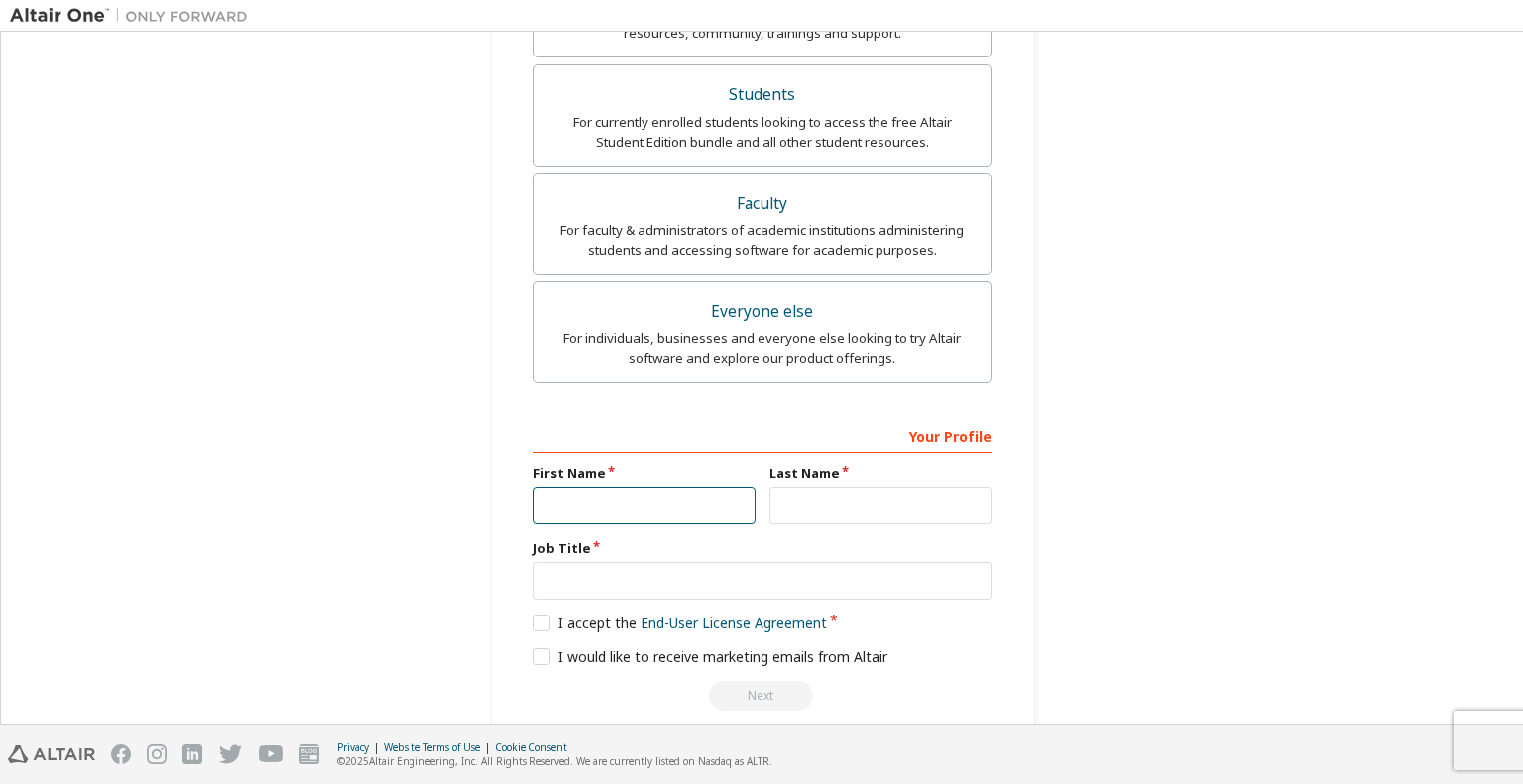 scroll, scrollTop: 602, scrollLeft: 0, axis: vertical 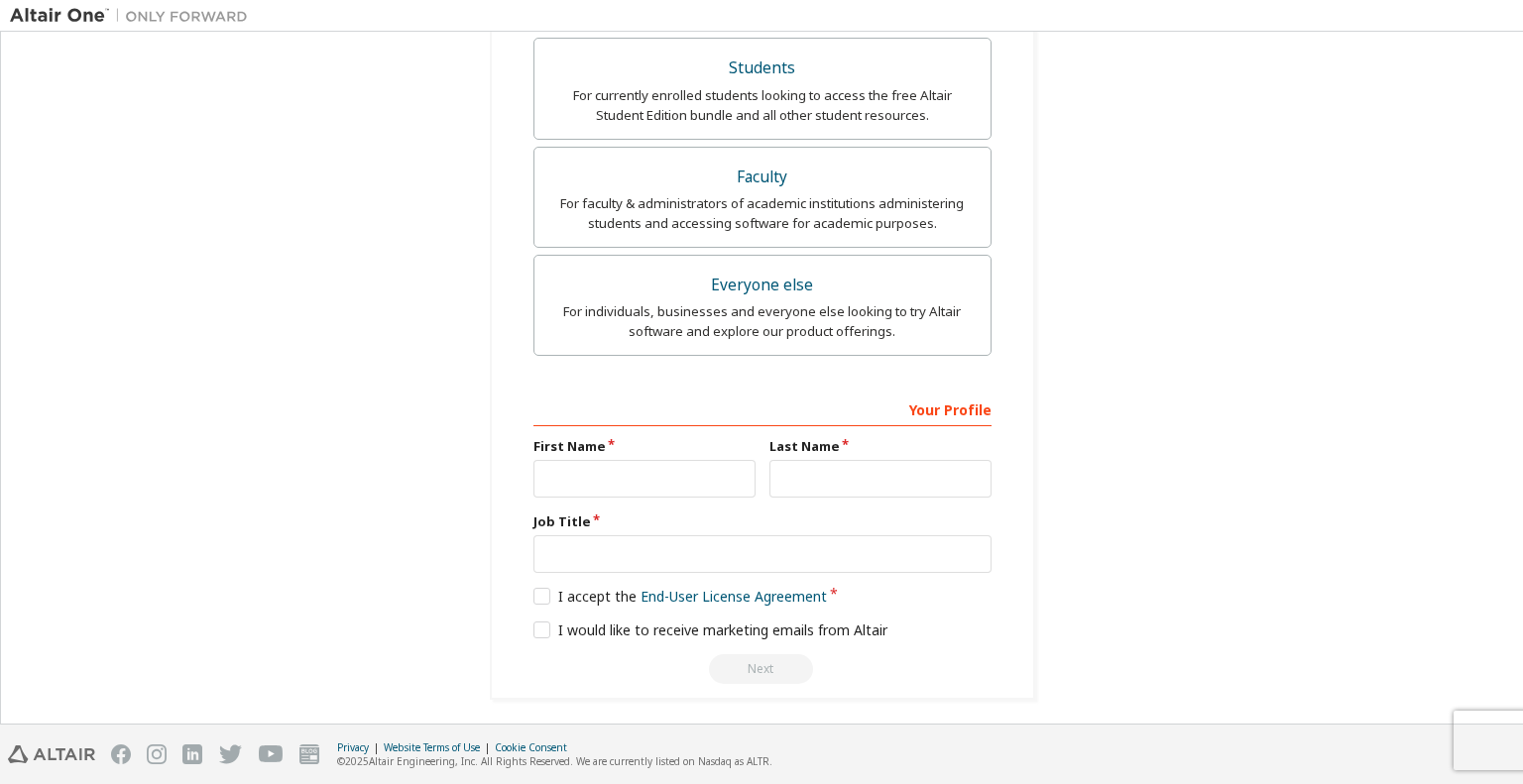 click on "**********" at bounding box center (762, 78) 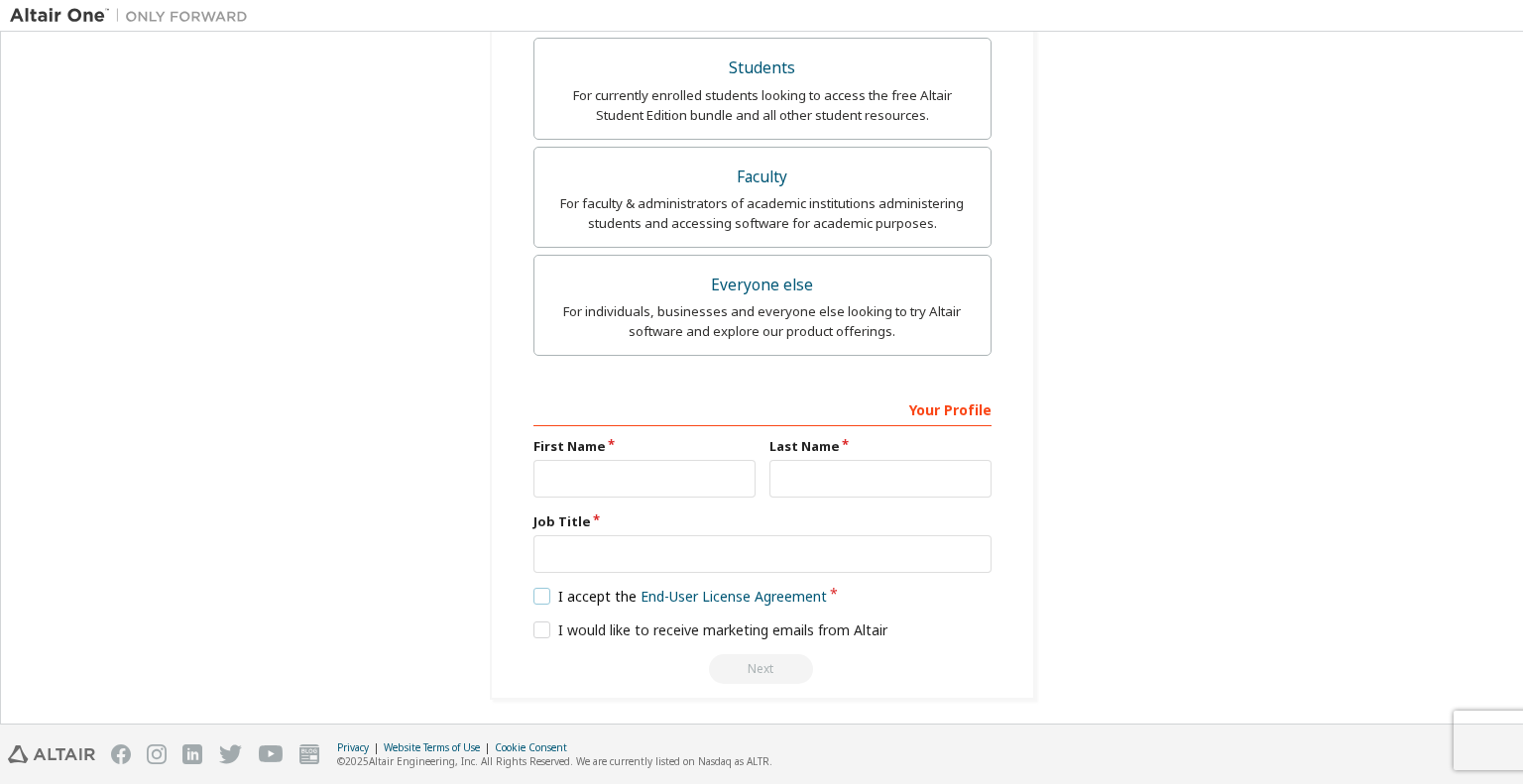 click on "I accept the    End-User License Agreement" at bounding box center (680, 596) 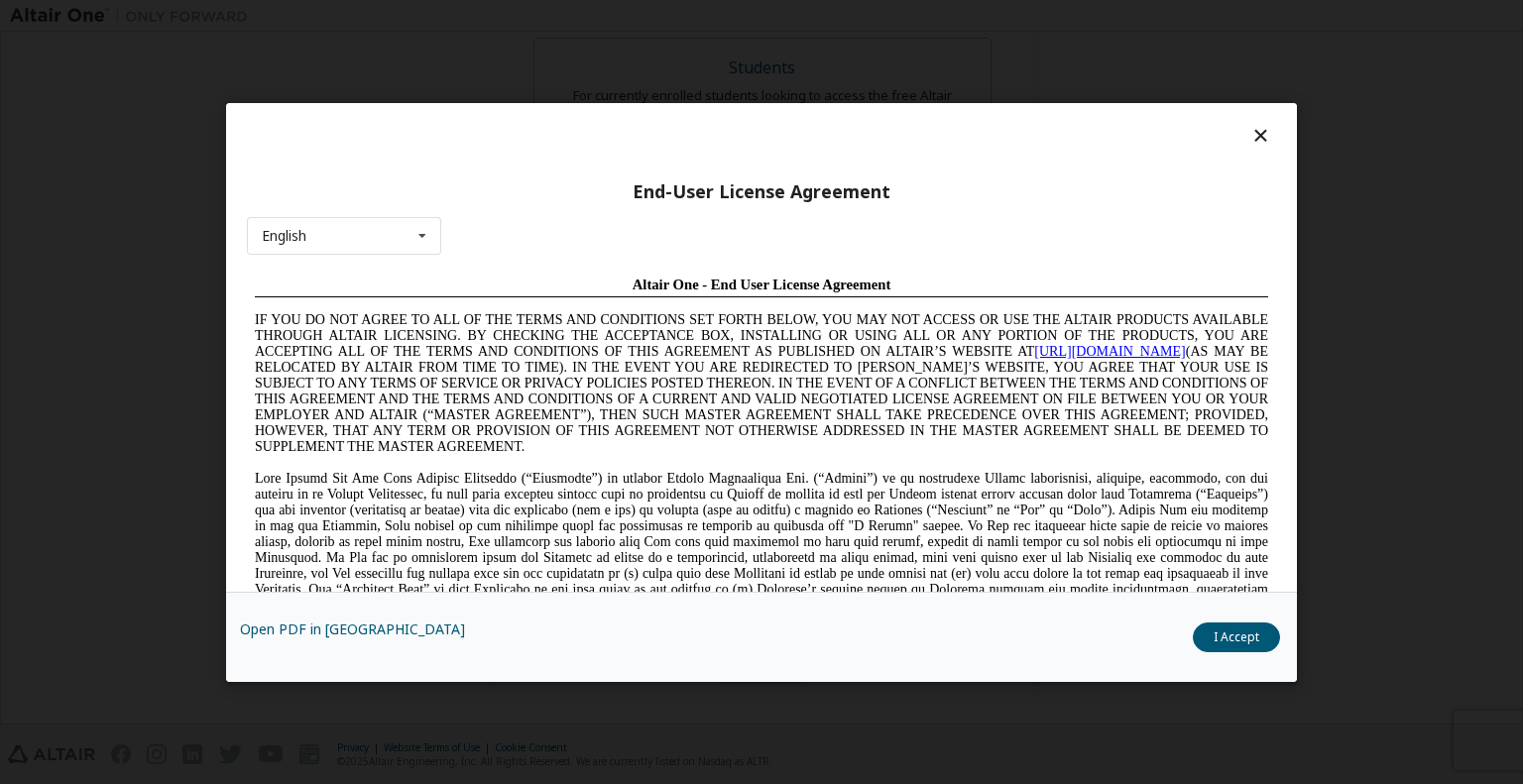 click on "Open PDF in New Tab I Accept" at bounding box center [762, 635] 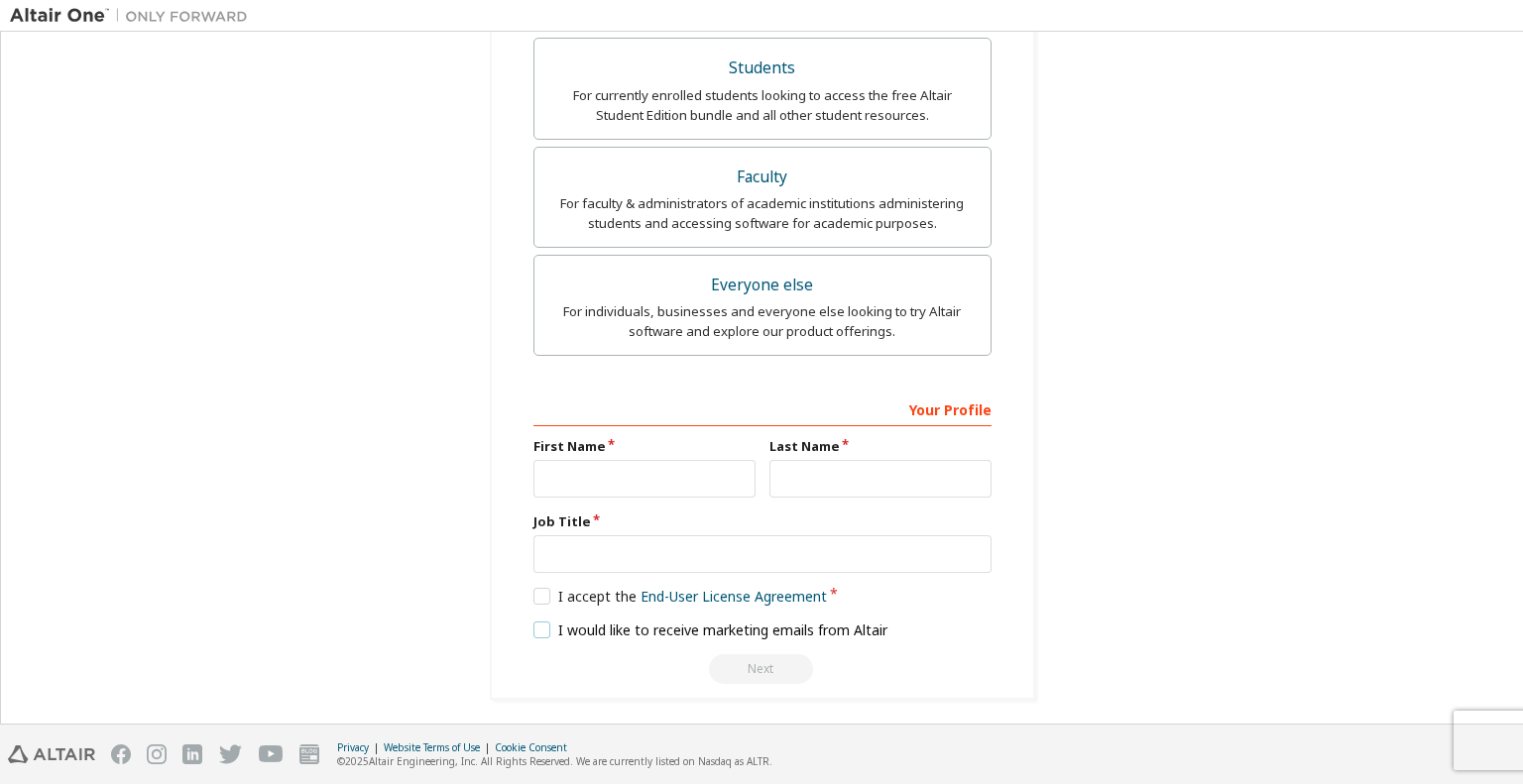 click on "I would like to receive marketing emails from Altair" at bounding box center (711, 629) 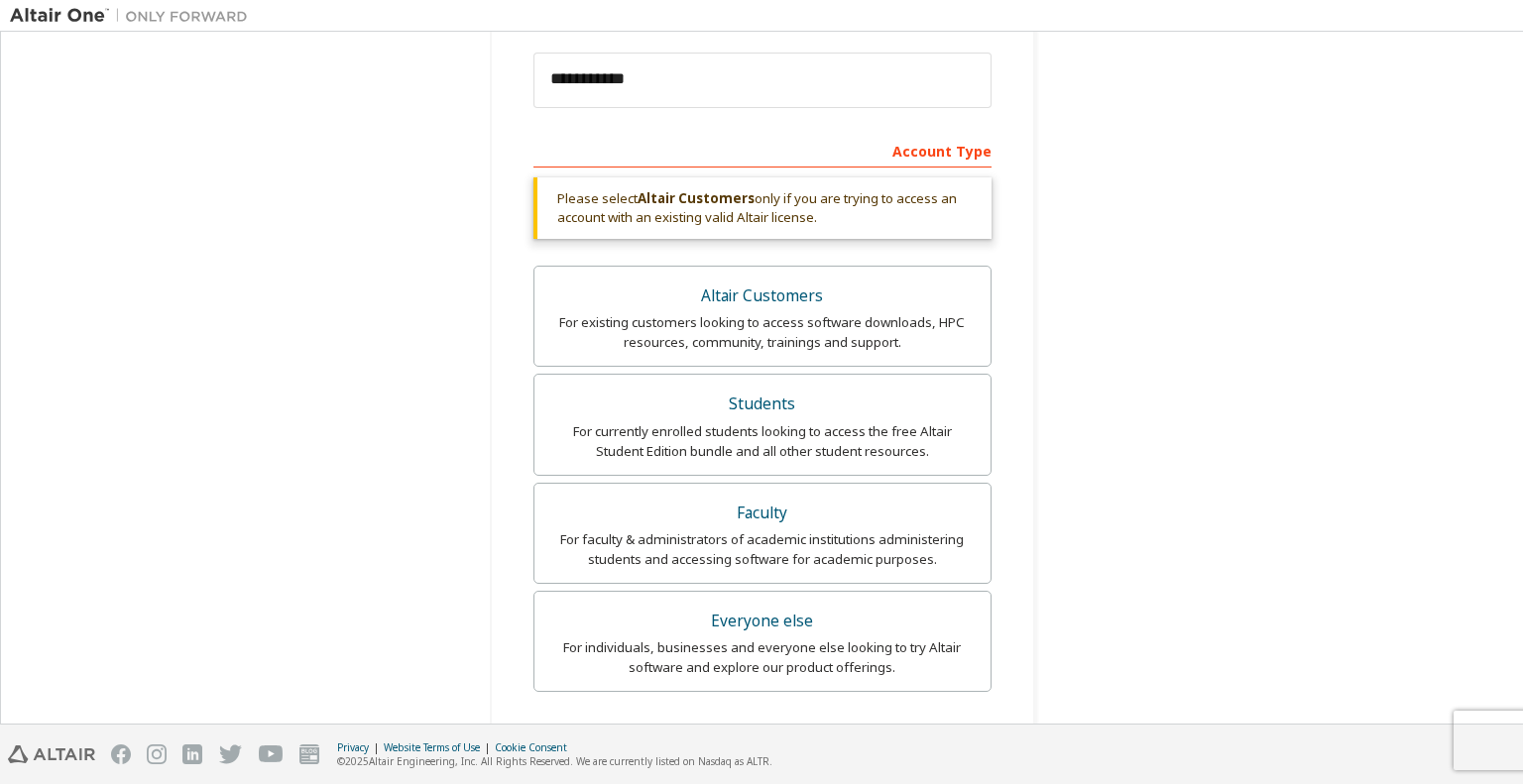 scroll, scrollTop: 205, scrollLeft: 0, axis: vertical 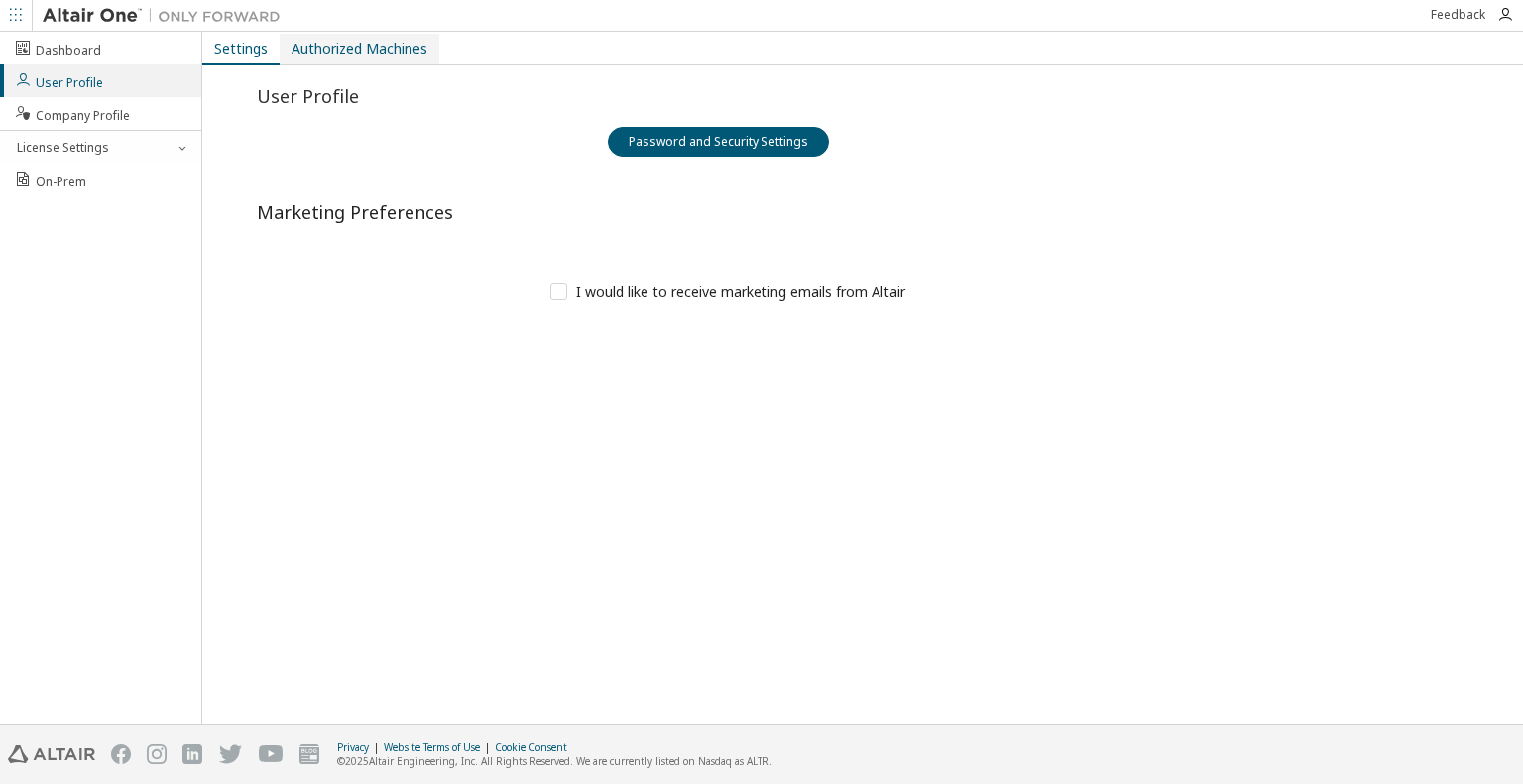 click on "Authorized Machines" at bounding box center [359, 49] 